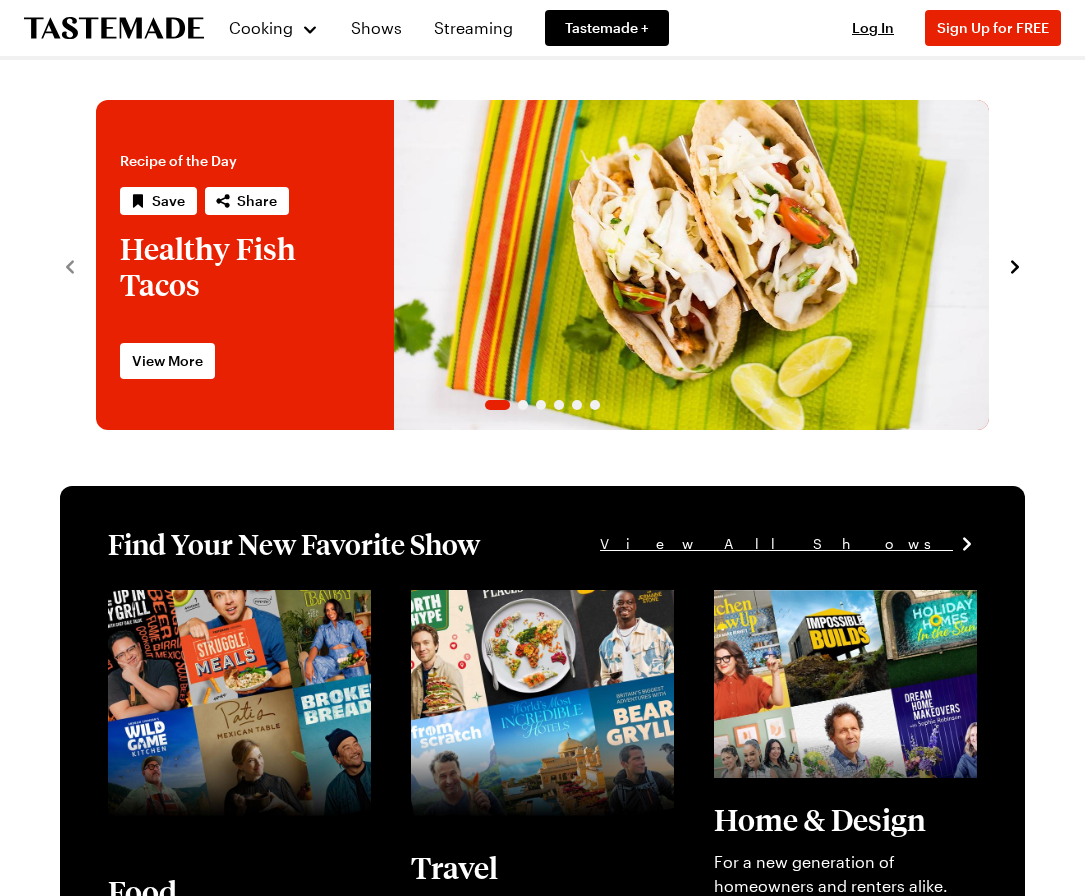 scroll, scrollTop: 0, scrollLeft: 0, axis: both 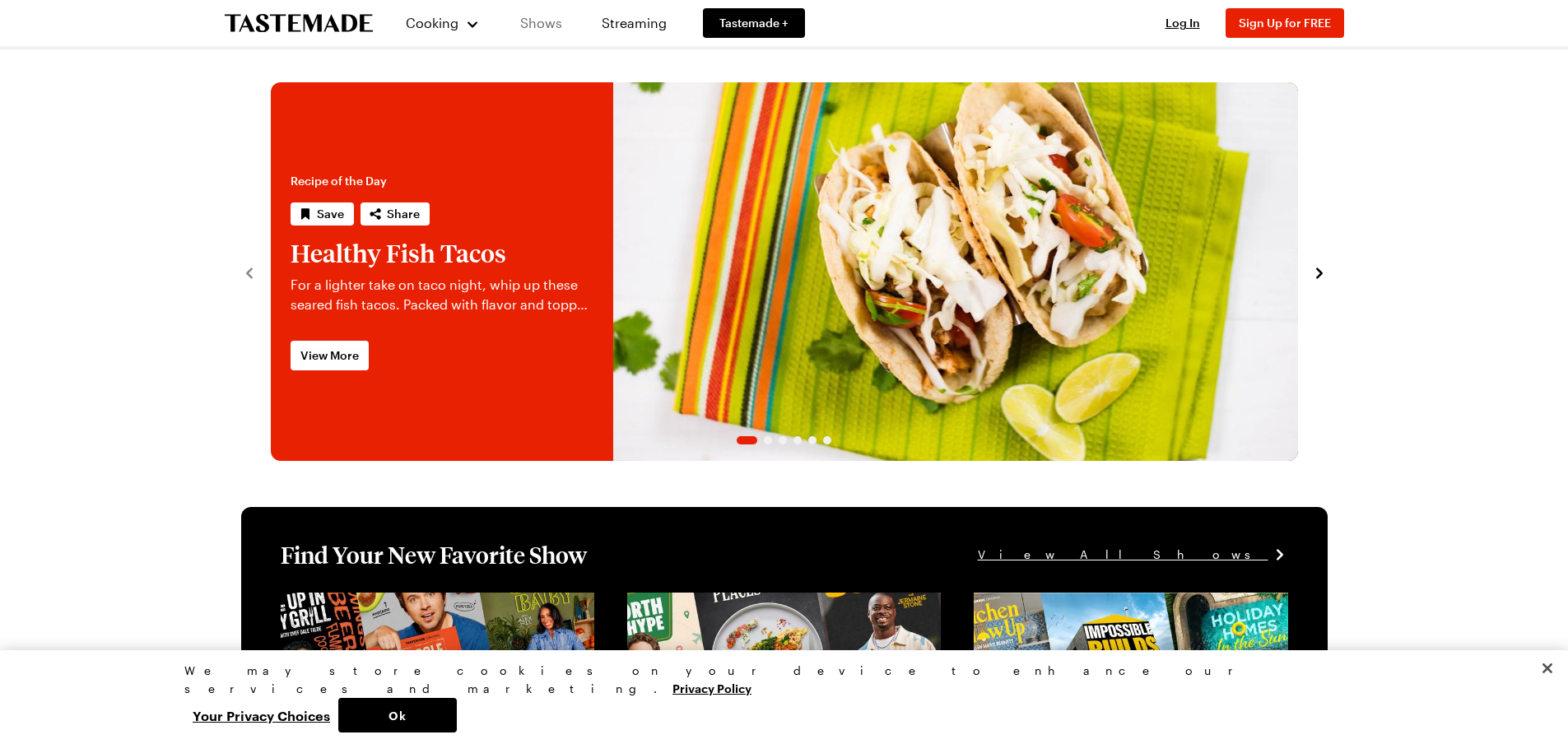 click on "Shows" at bounding box center (541, 23) 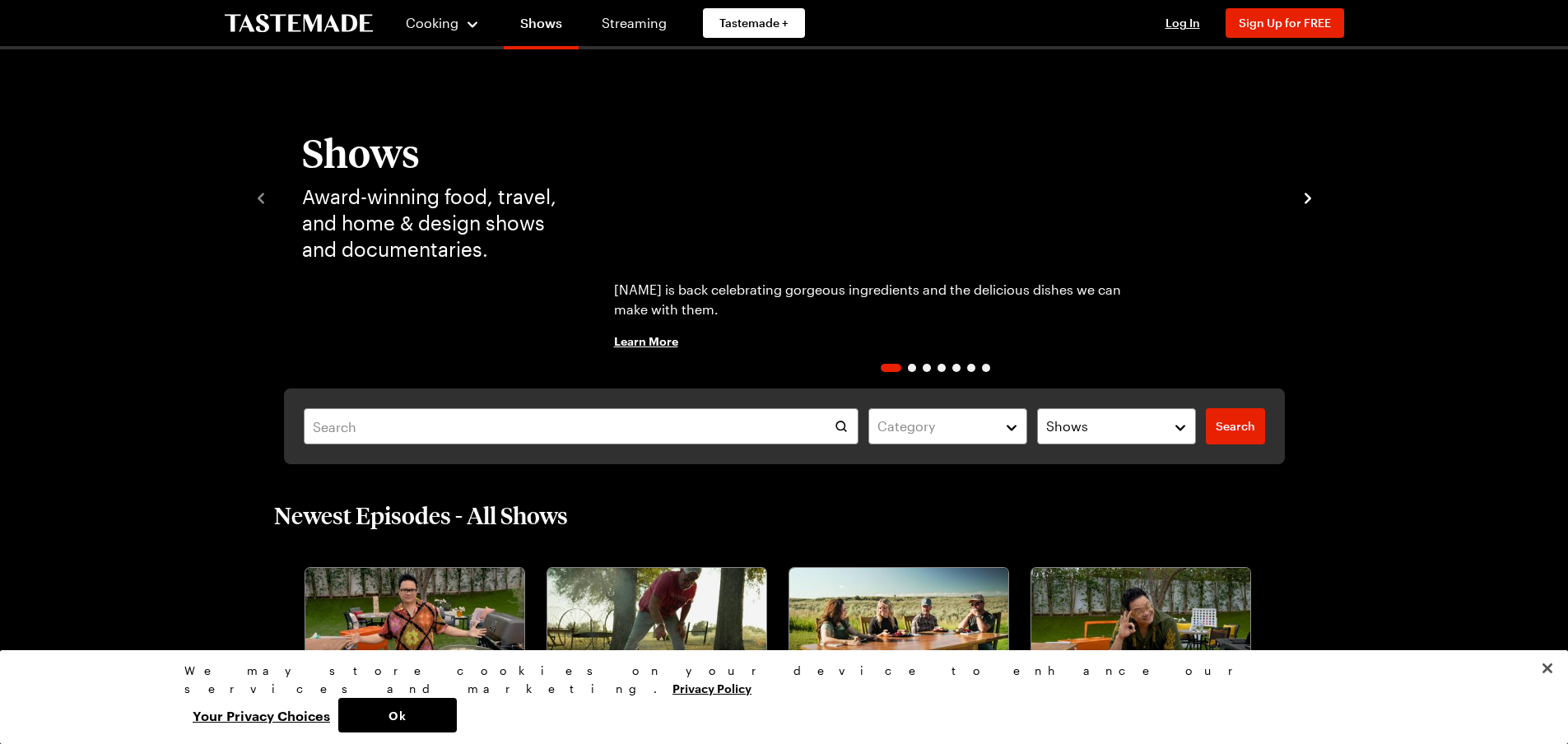 scroll, scrollTop: 82, scrollLeft: 0, axis: vertical 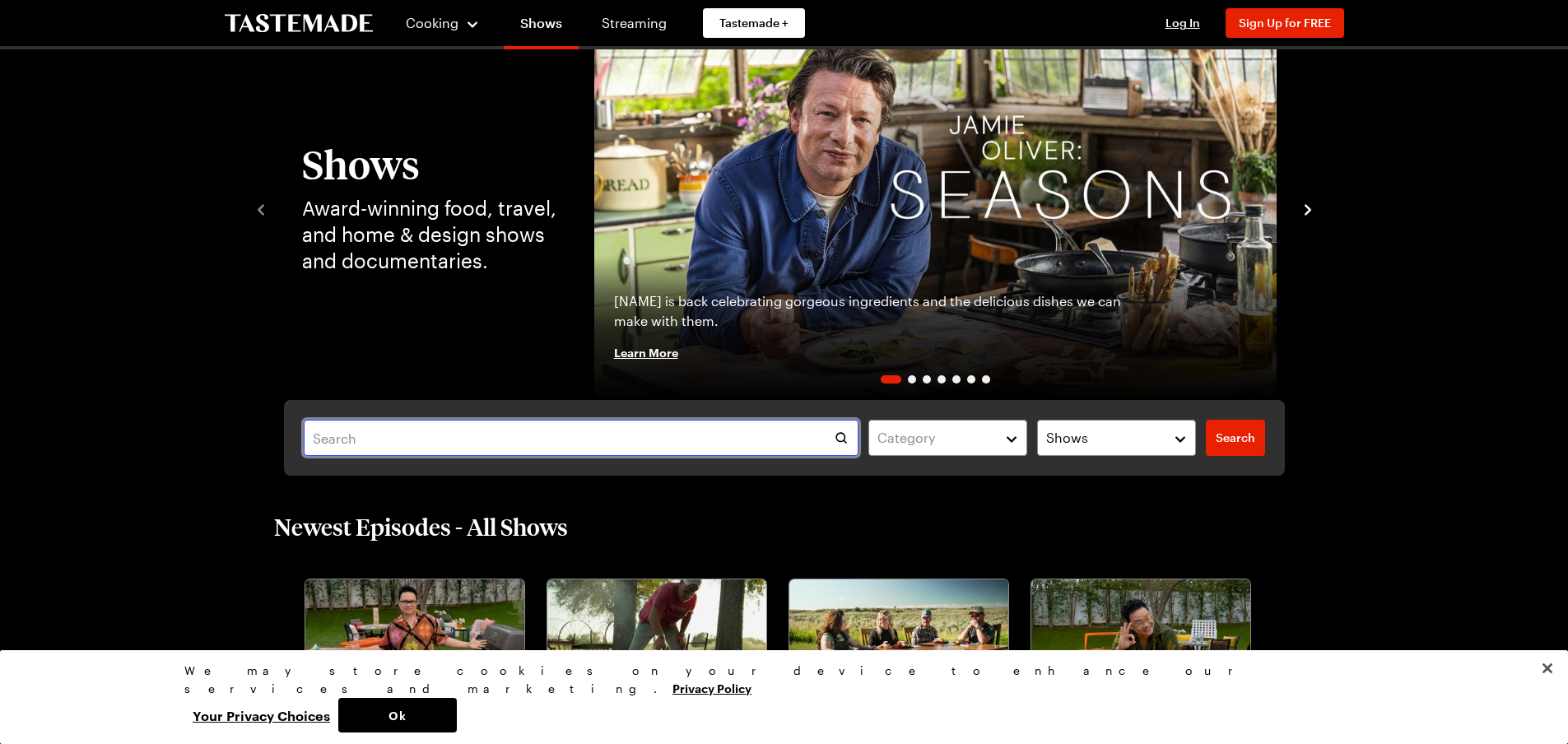 click at bounding box center (581, 438) 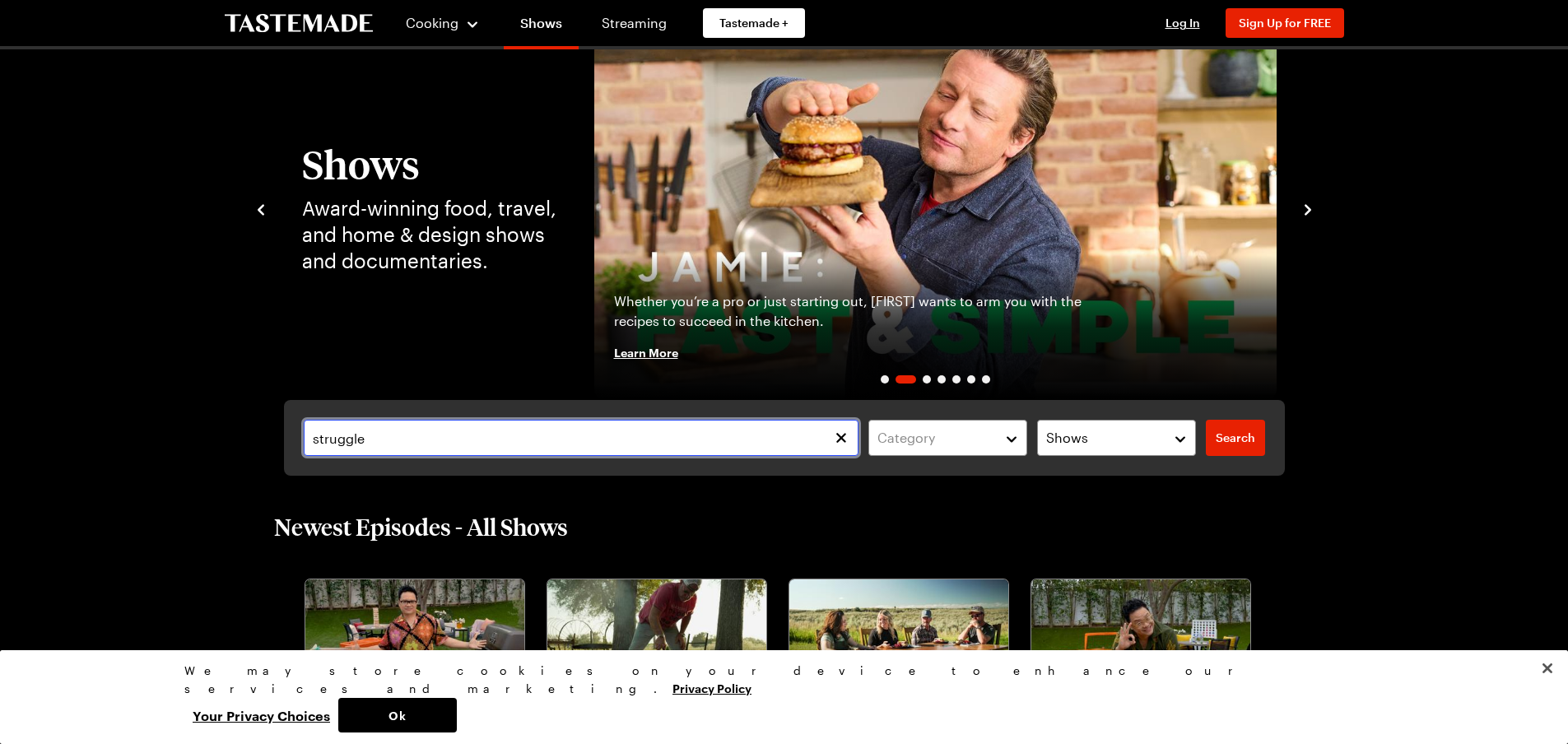 type on "struggle" 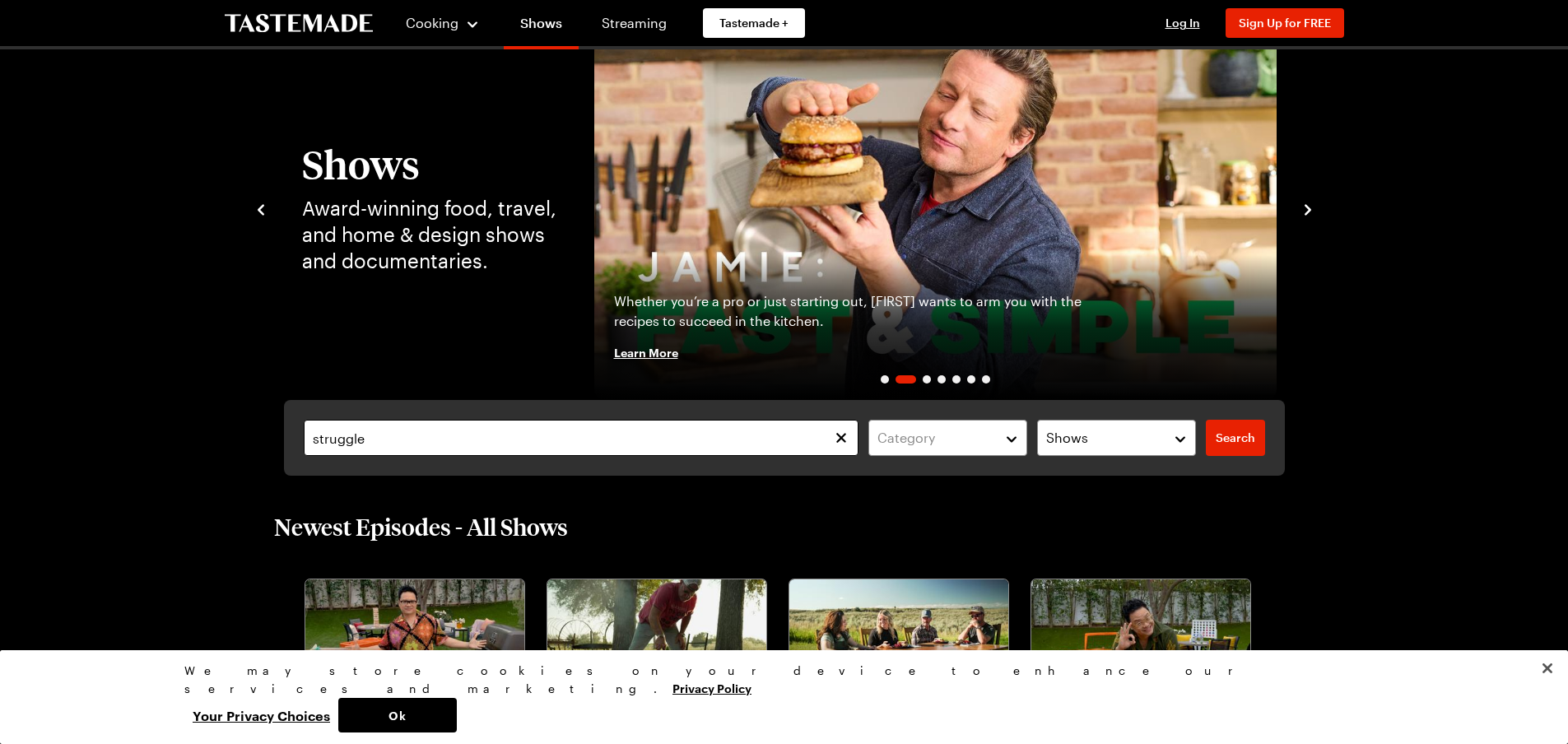 scroll, scrollTop: 0, scrollLeft: 0, axis: both 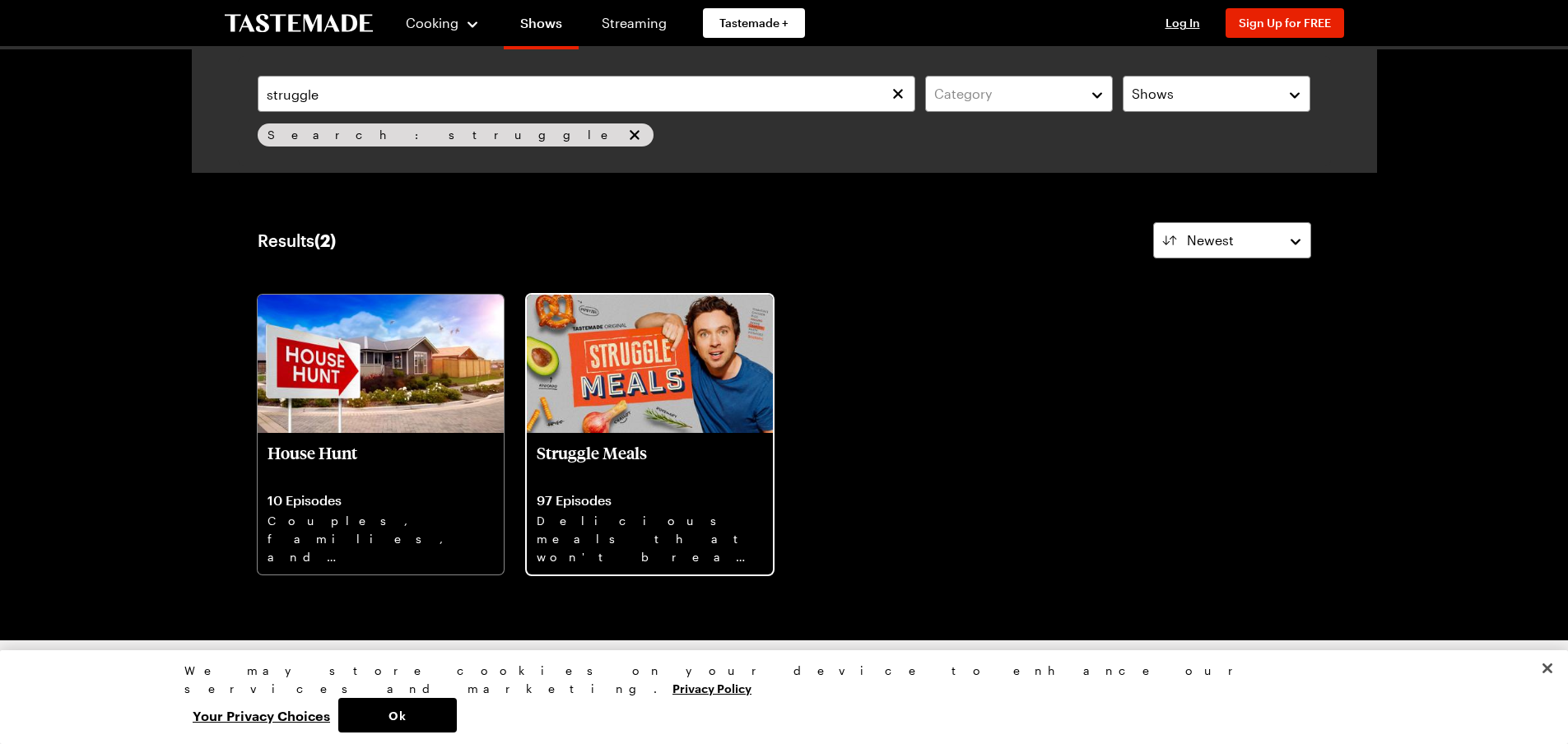 click at bounding box center [649, 364] 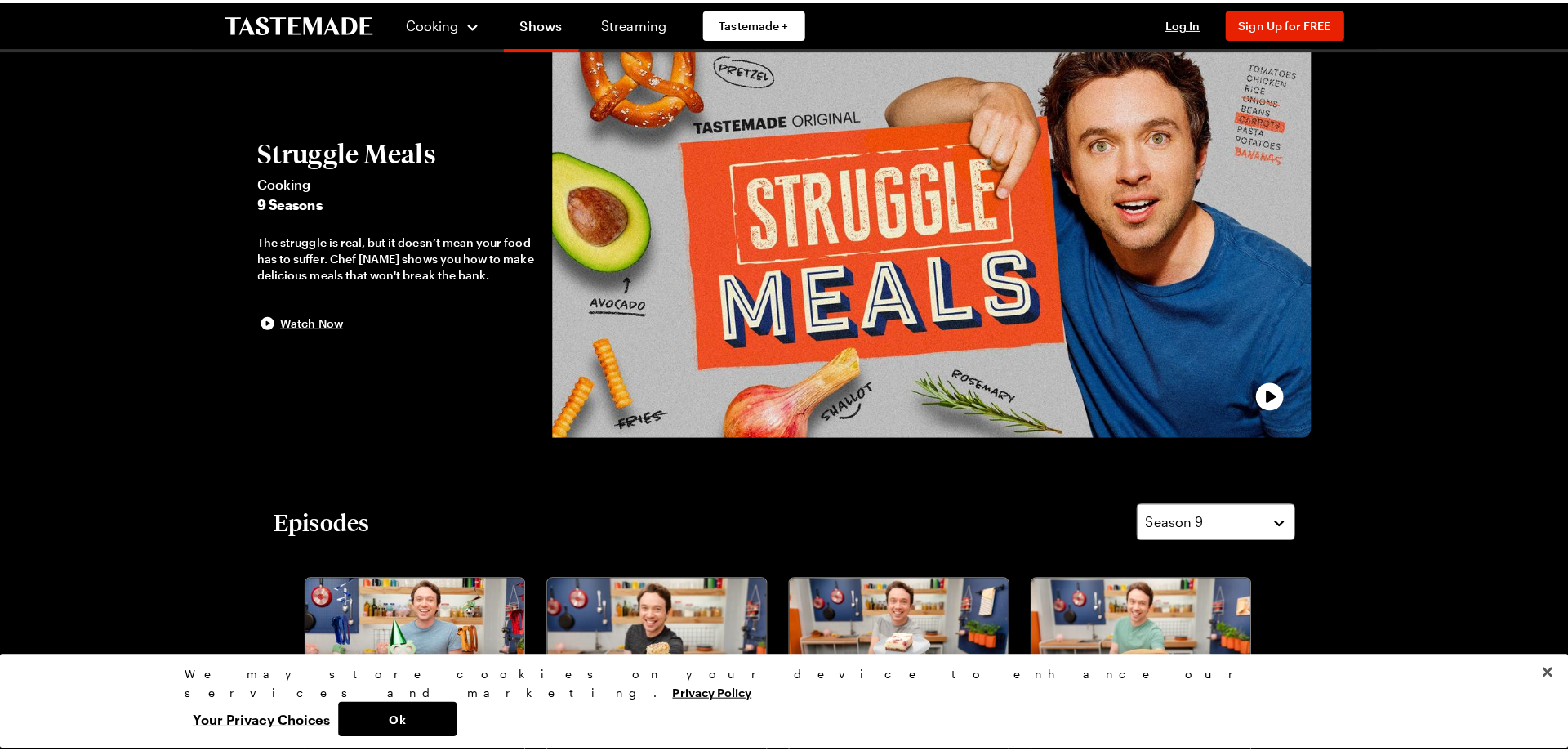 scroll, scrollTop: 327, scrollLeft: 0, axis: vertical 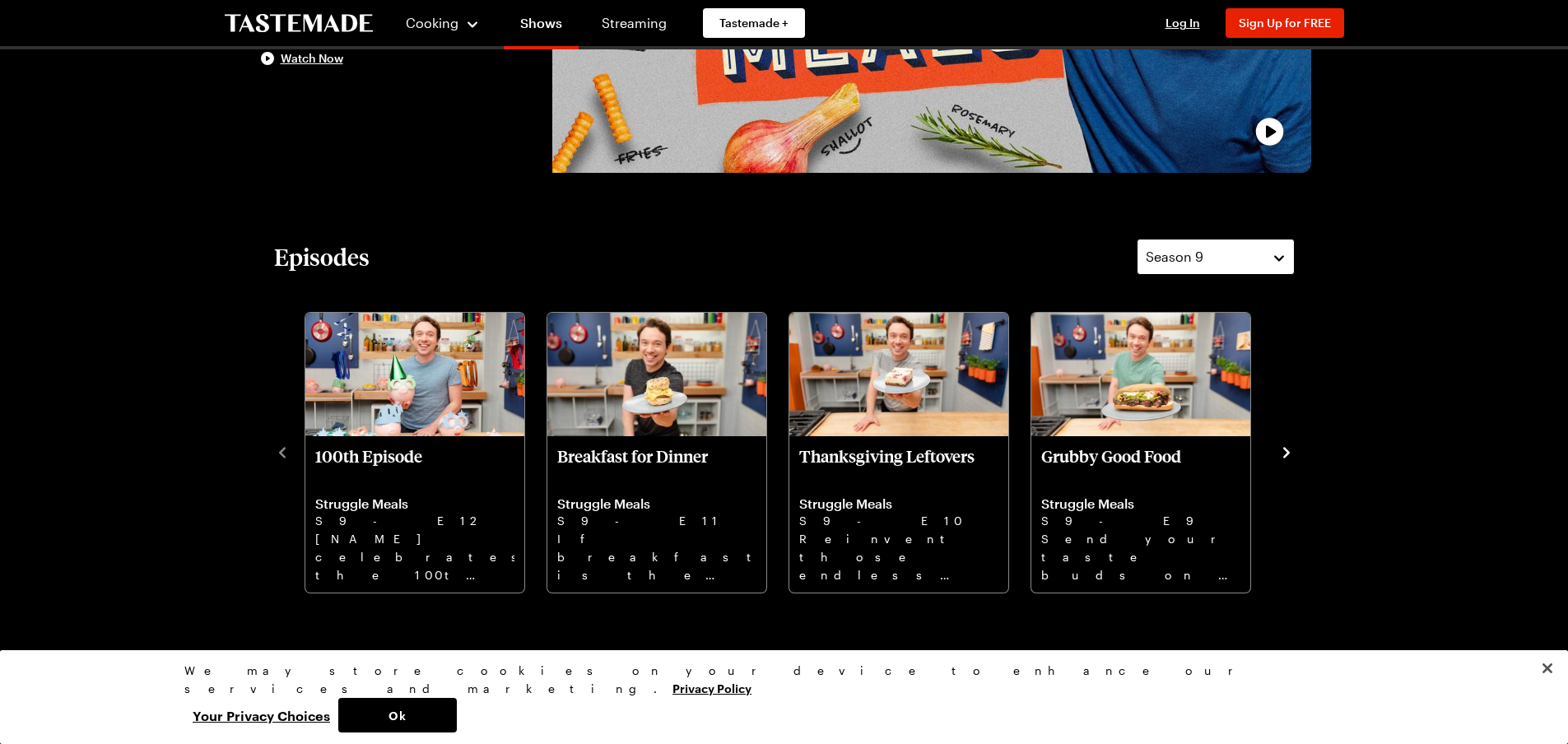 click on "Season 9" at bounding box center (1216, 257) 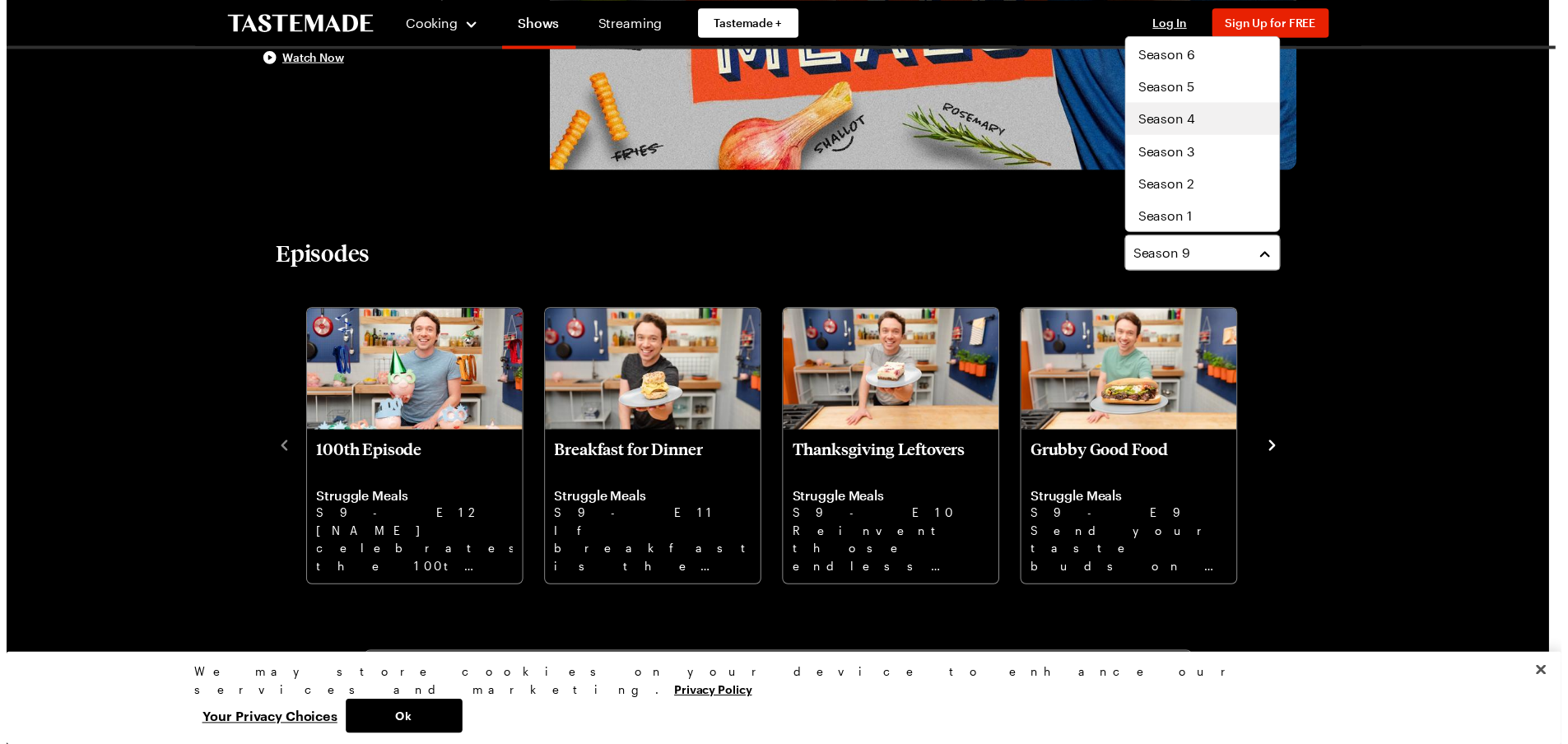scroll, scrollTop: 99, scrollLeft: 0, axis: vertical 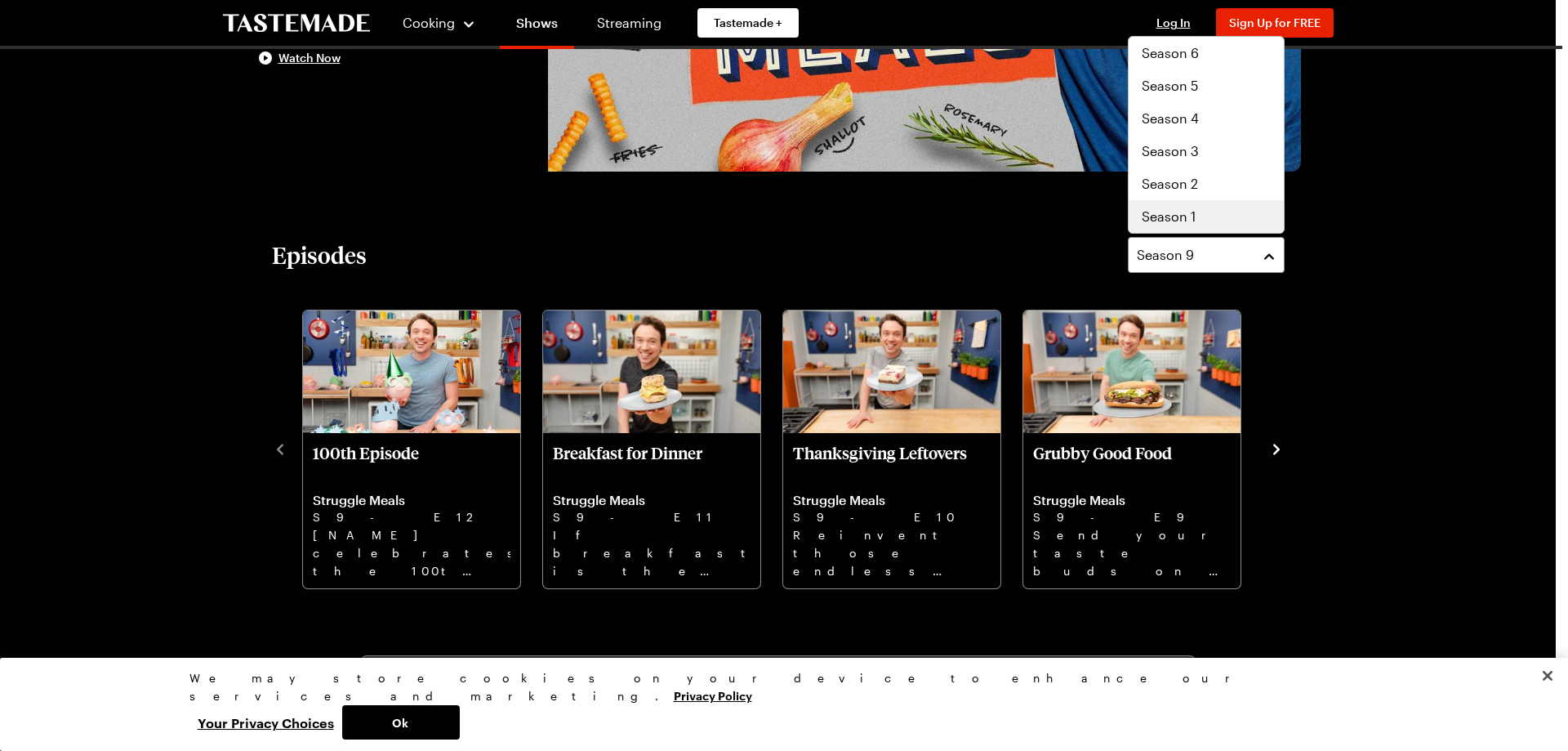 click on "Season 1" at bounding box center (1206, 217) 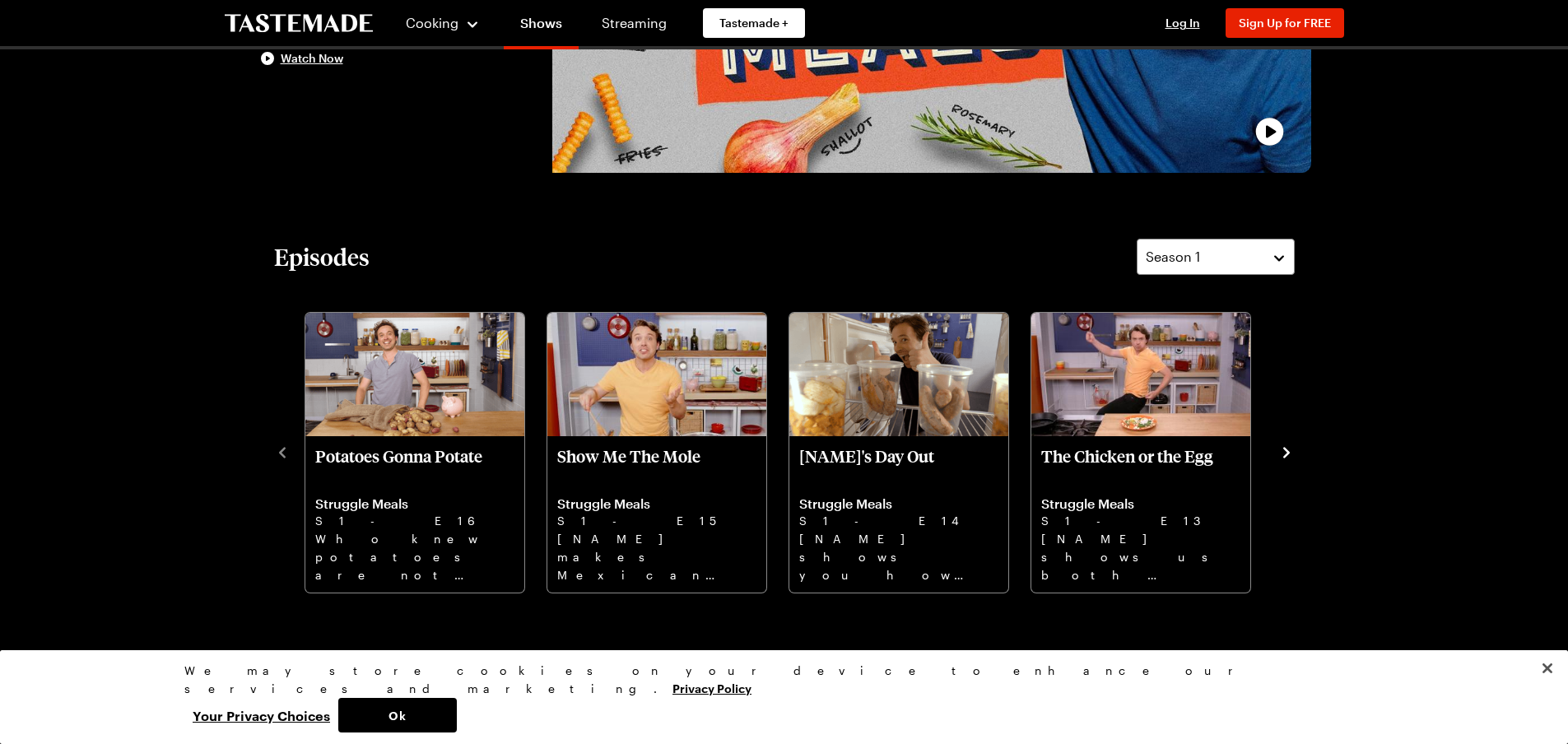 click 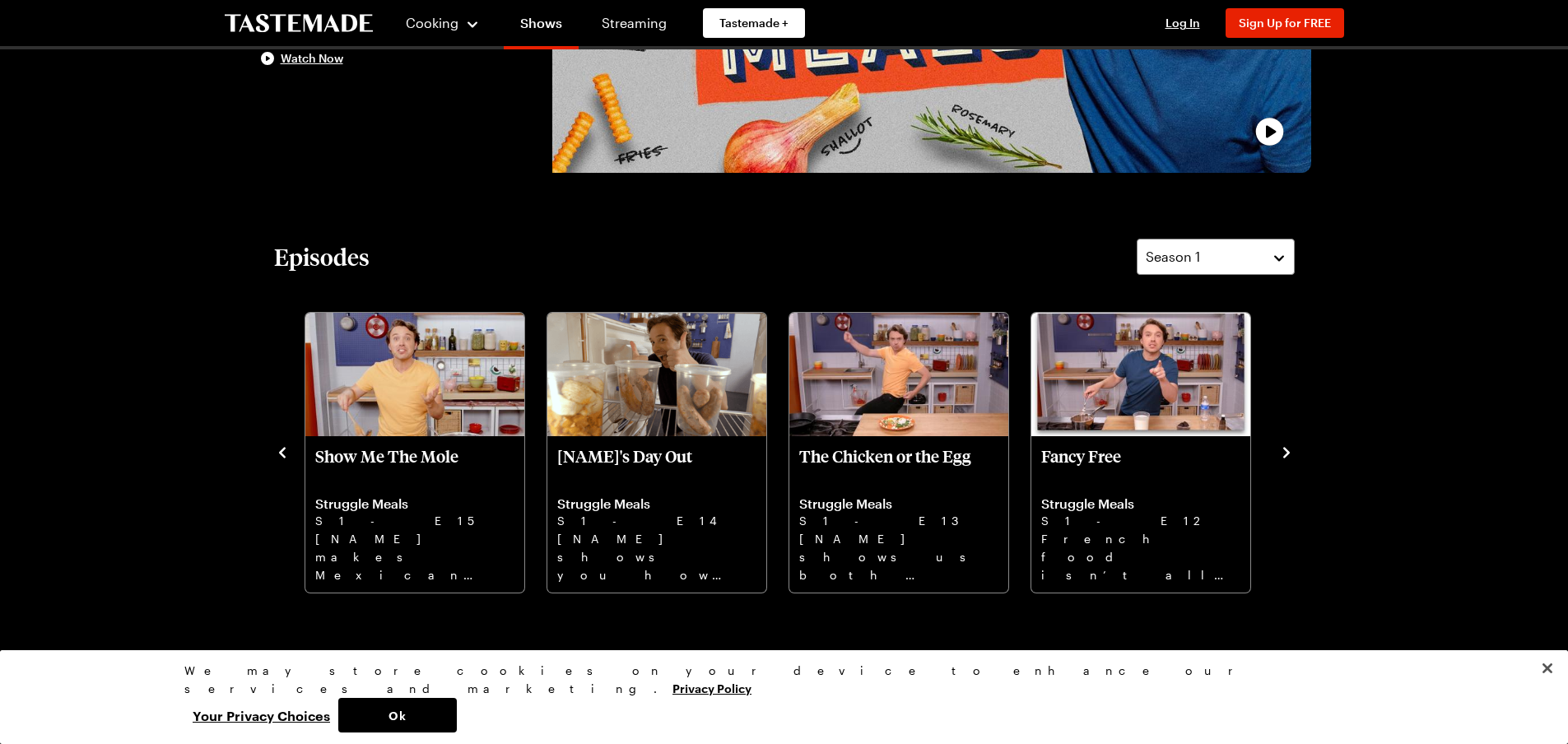click 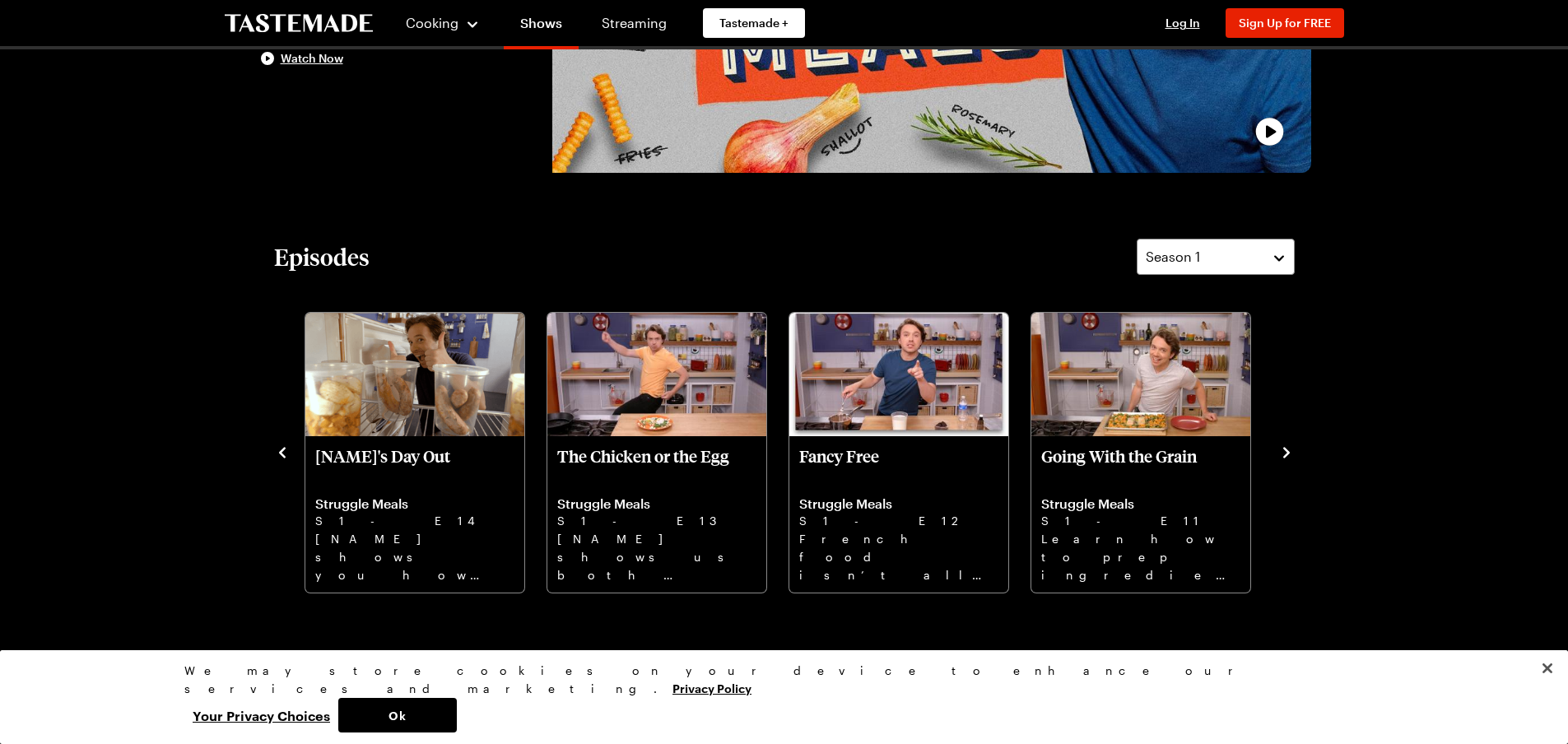 click 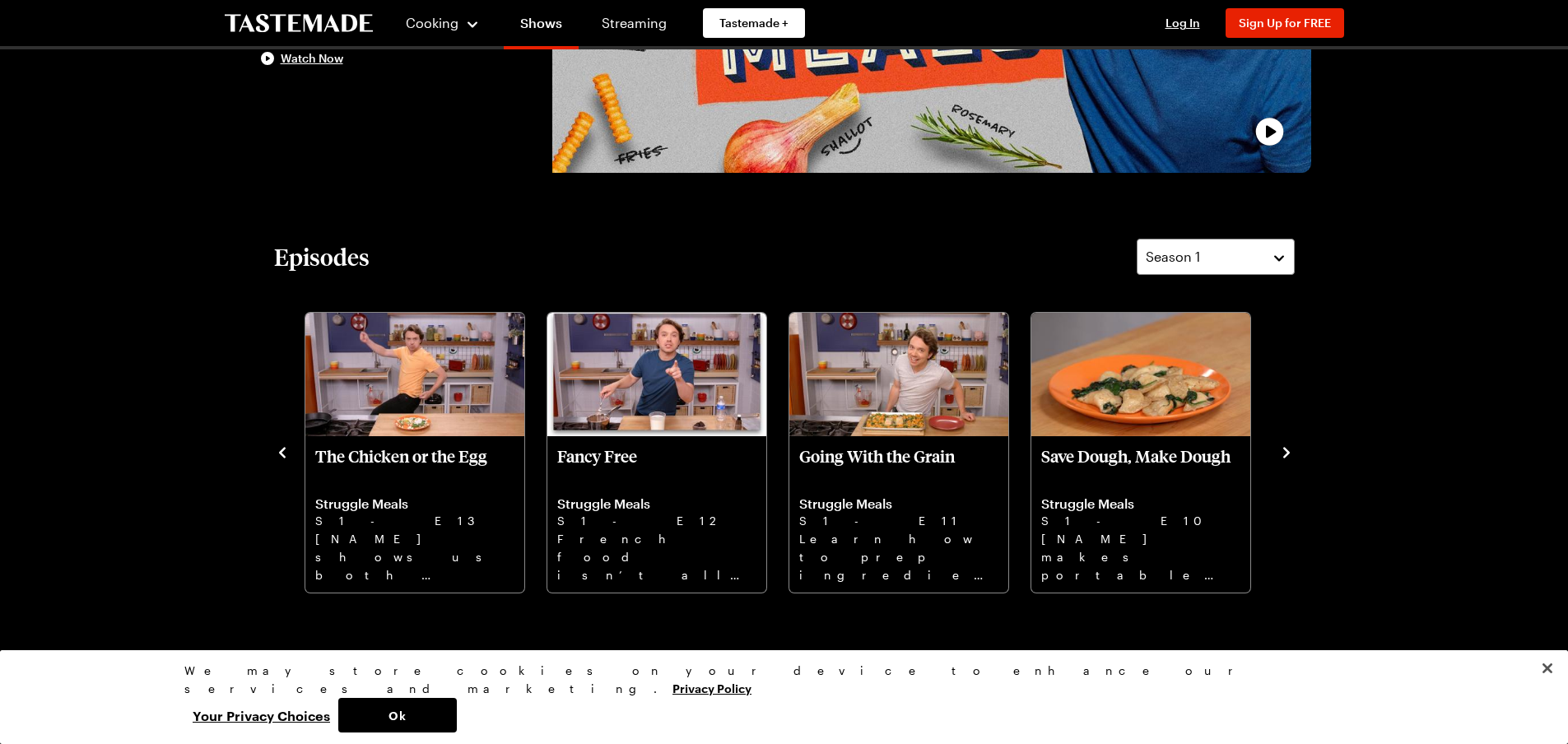 click 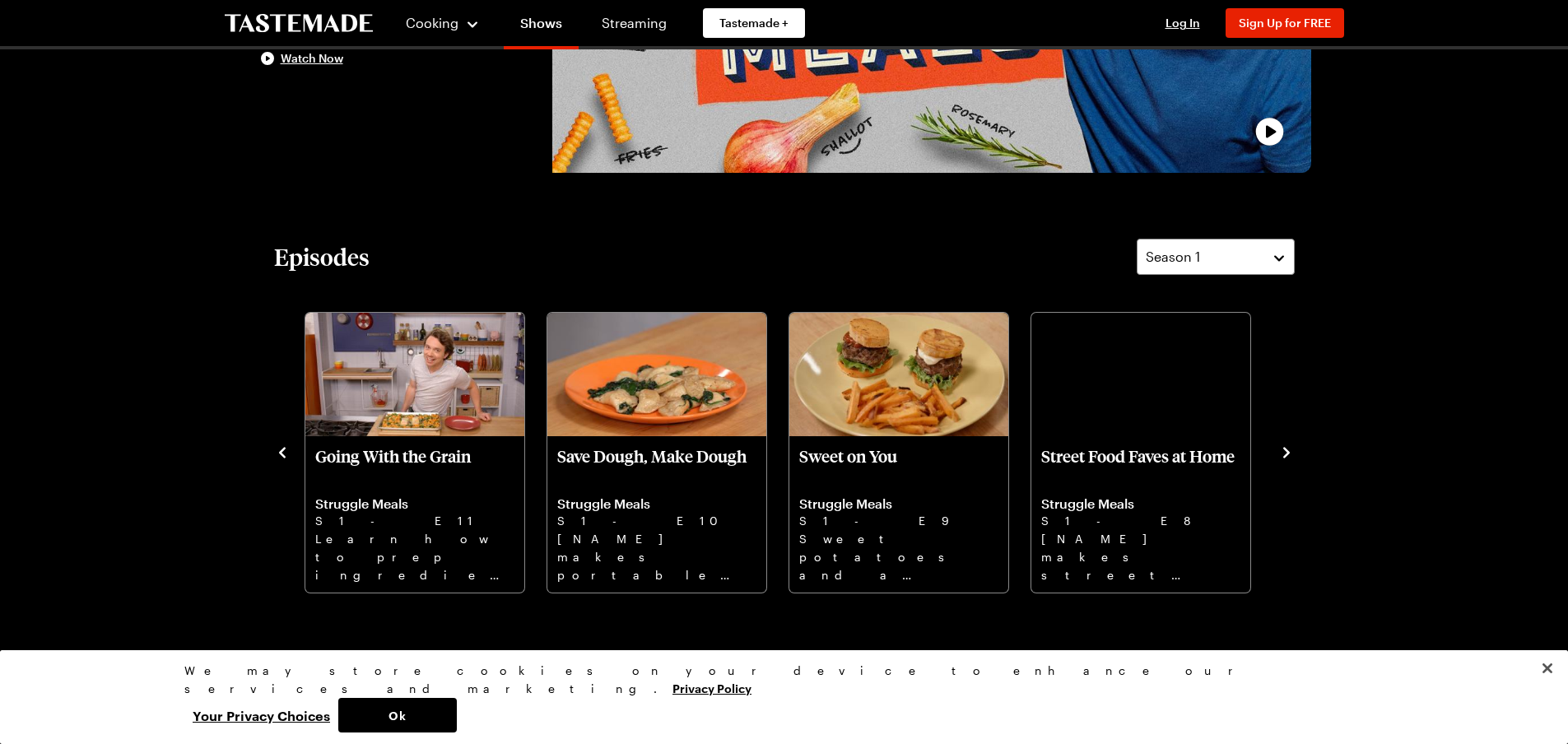 click at bounding box center (1287, 451) 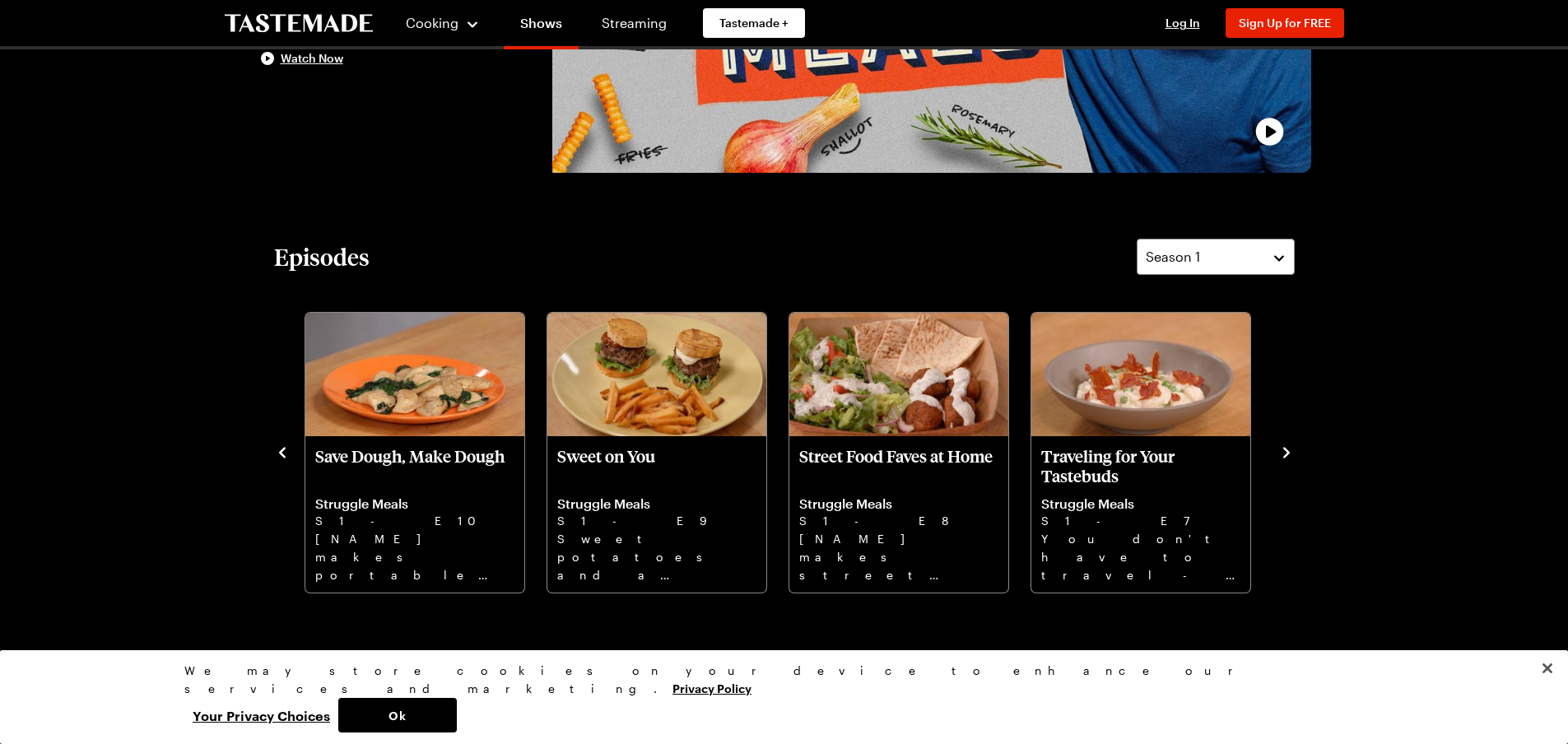 click at bounding box center [1287, 451] 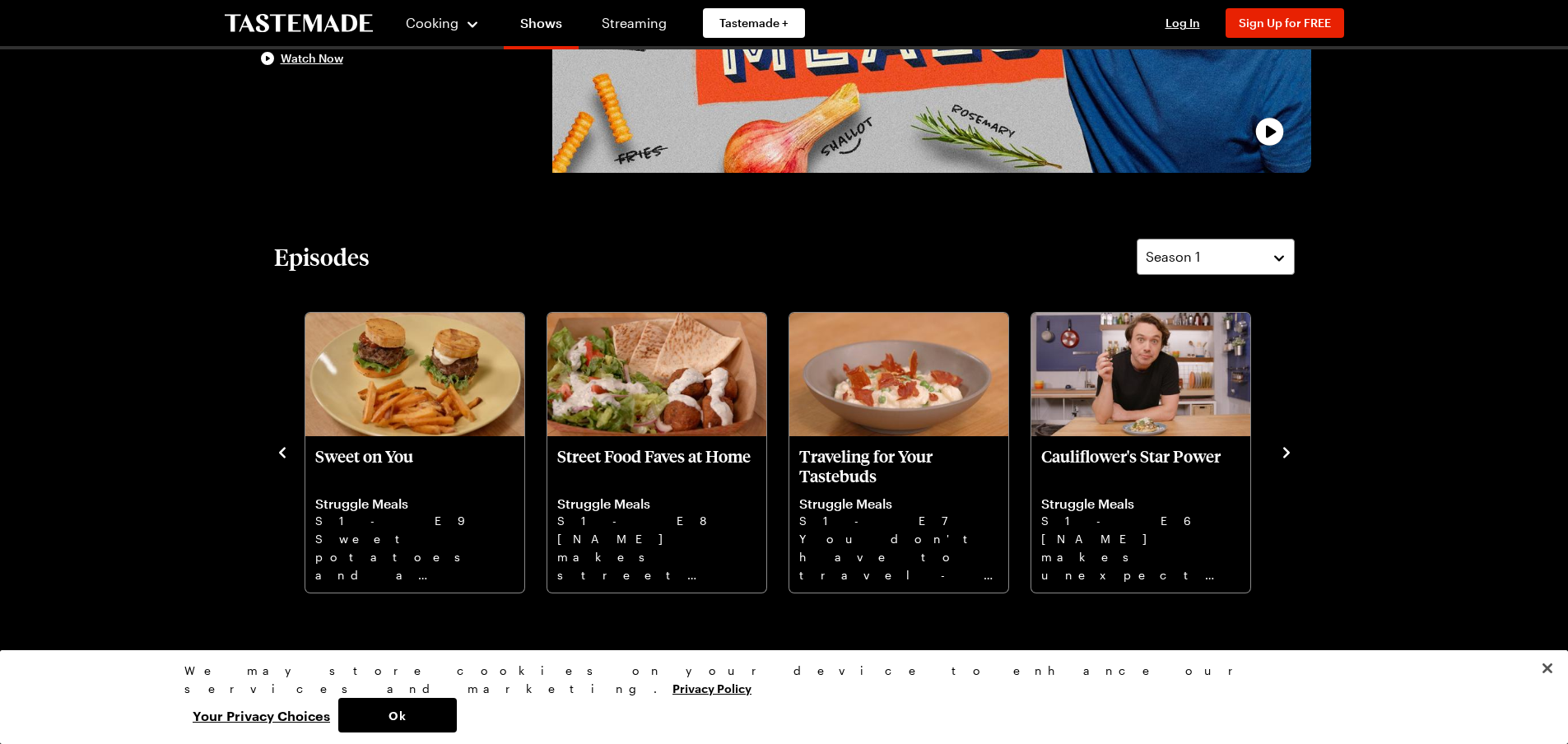 click at bounding box center (1287, 451) 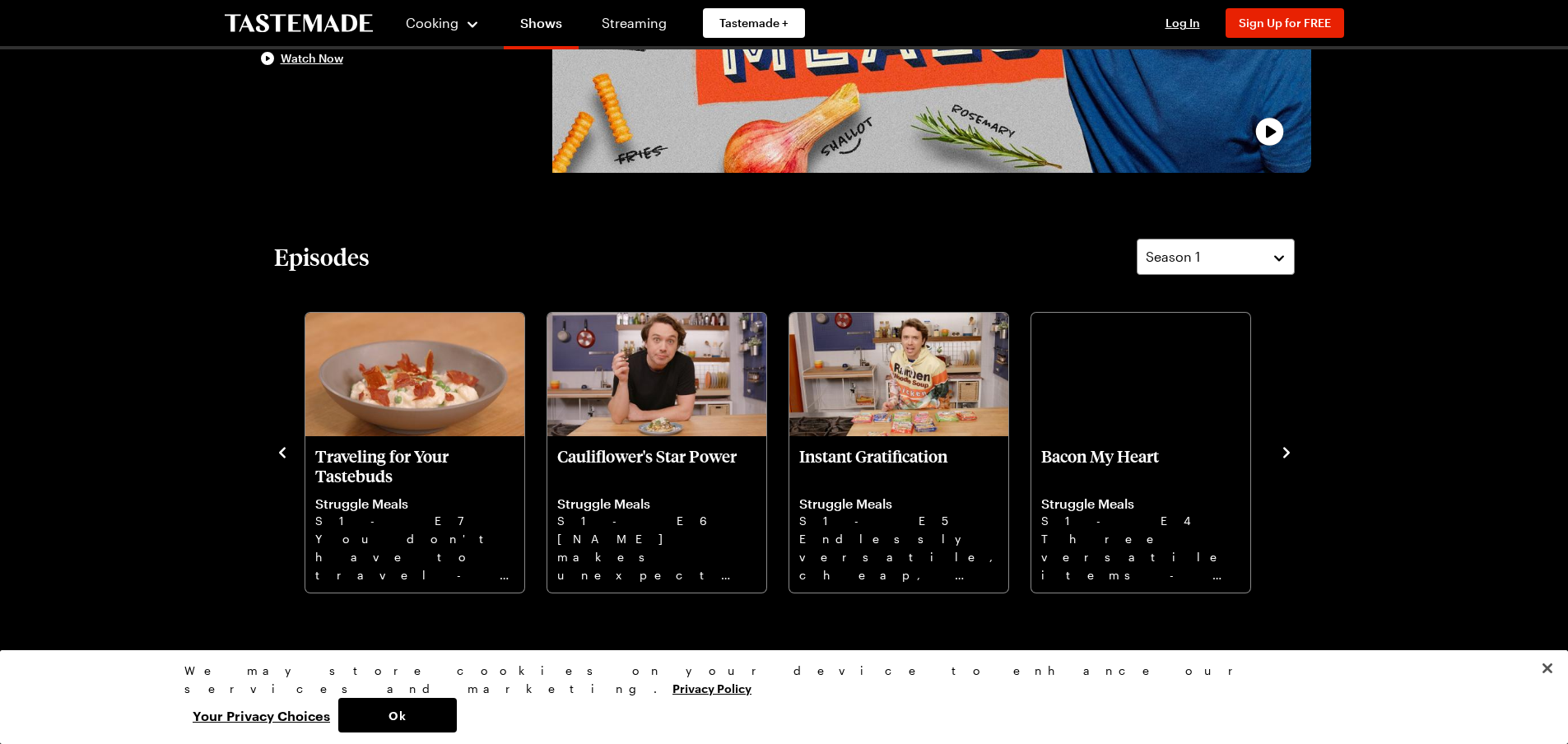 click at bounding box center [1287, 451] 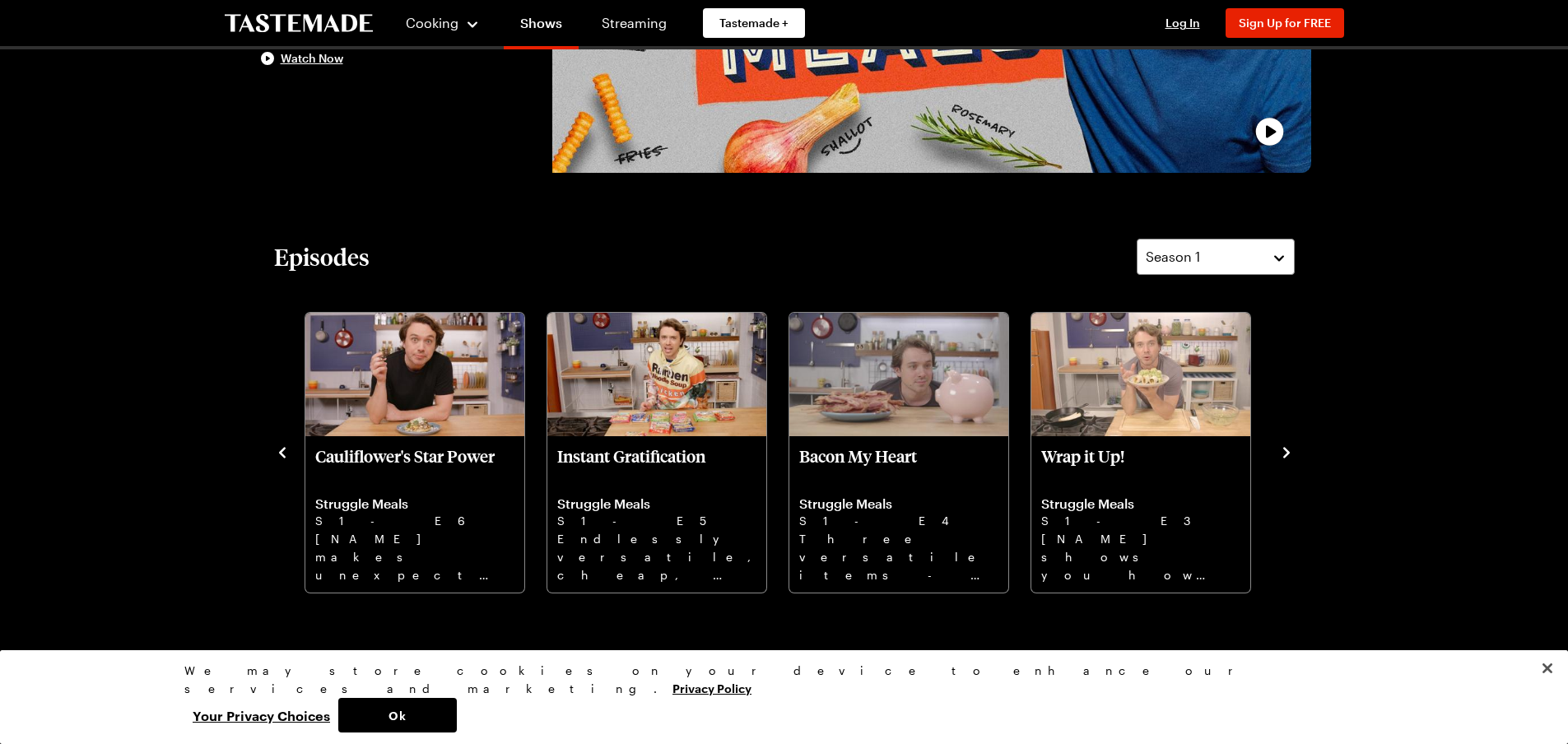 click at bounding box center [1287, 451] 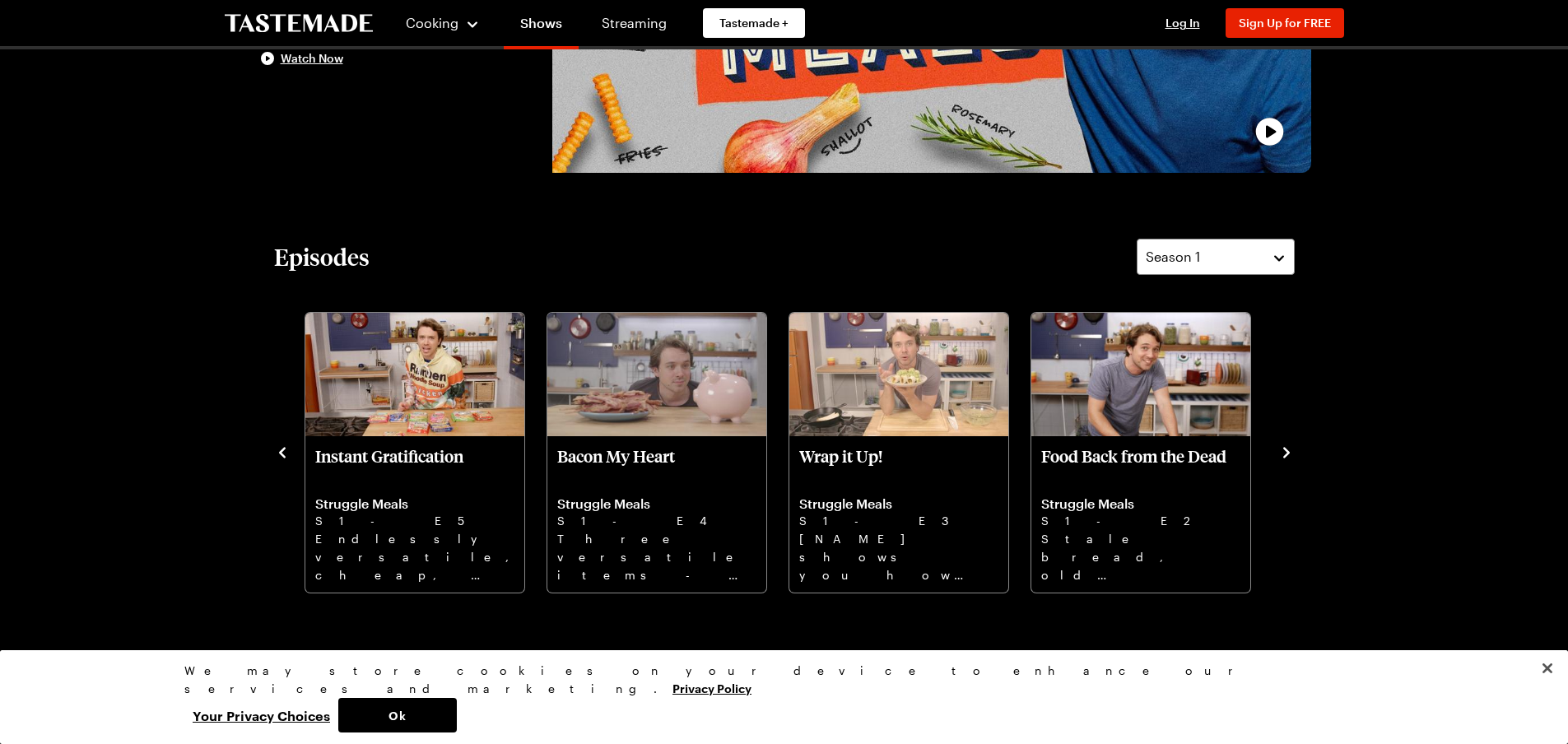 click at bounding box center (1287, 451) 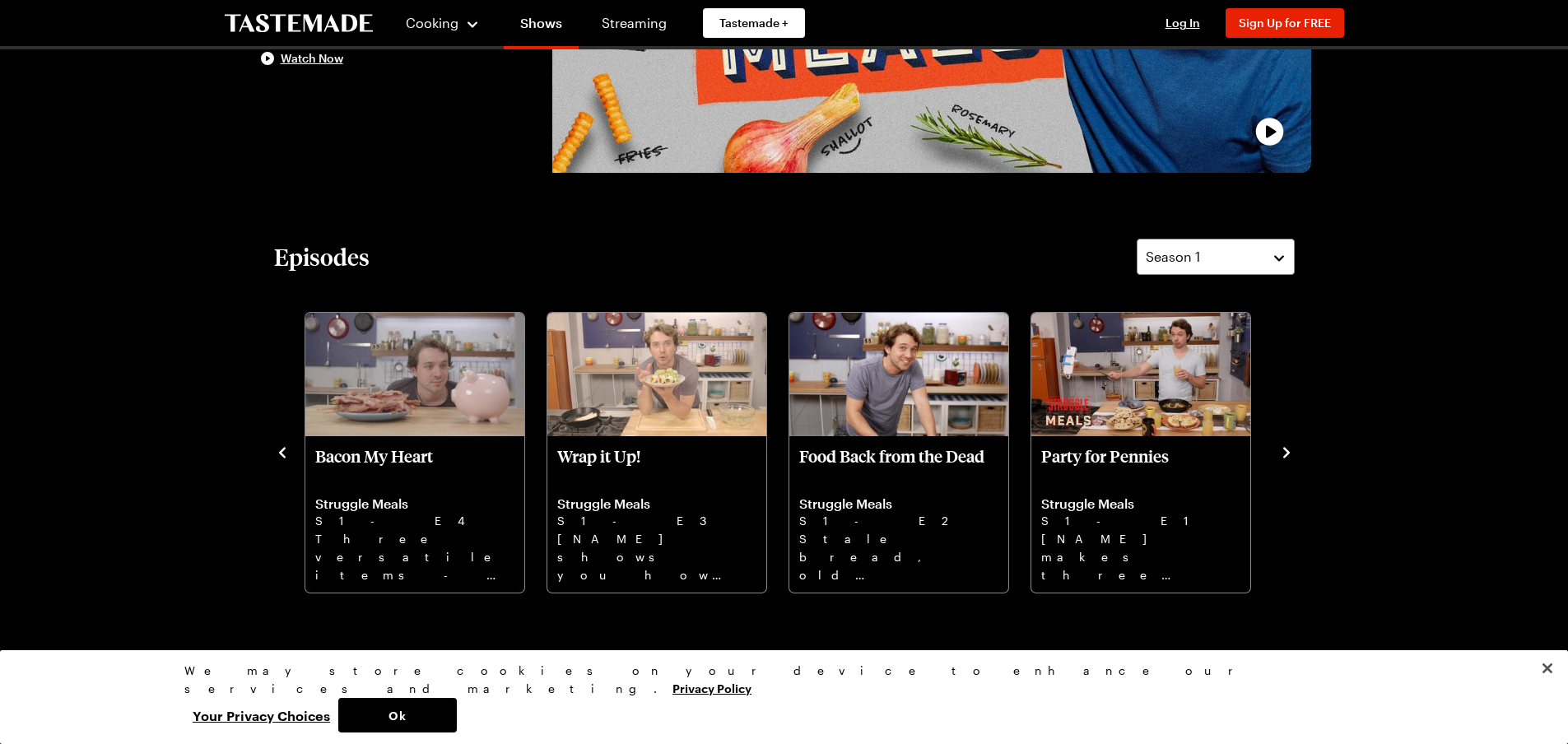 click at bounding box center [1287, 451] 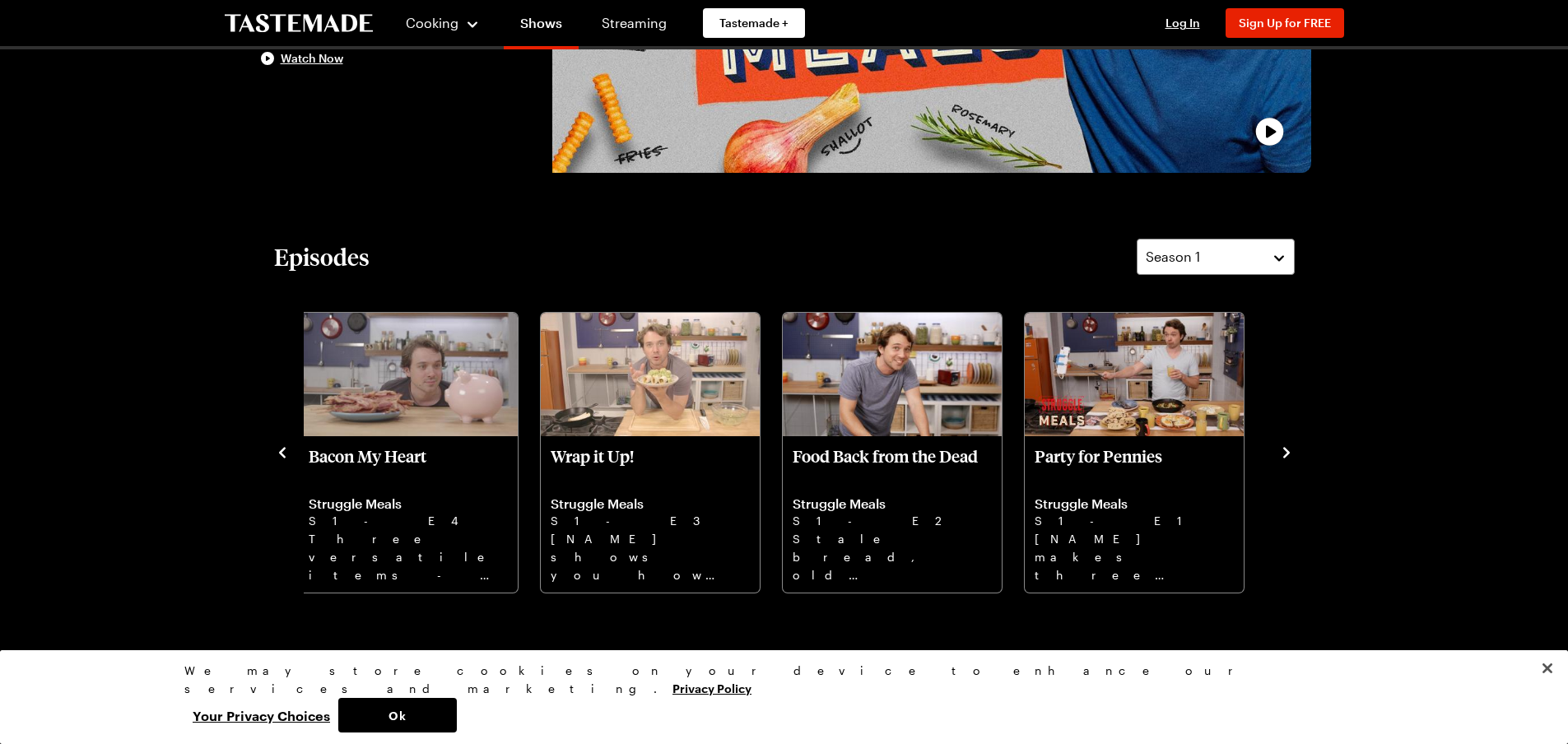 click at bounding box center (1287, 451) 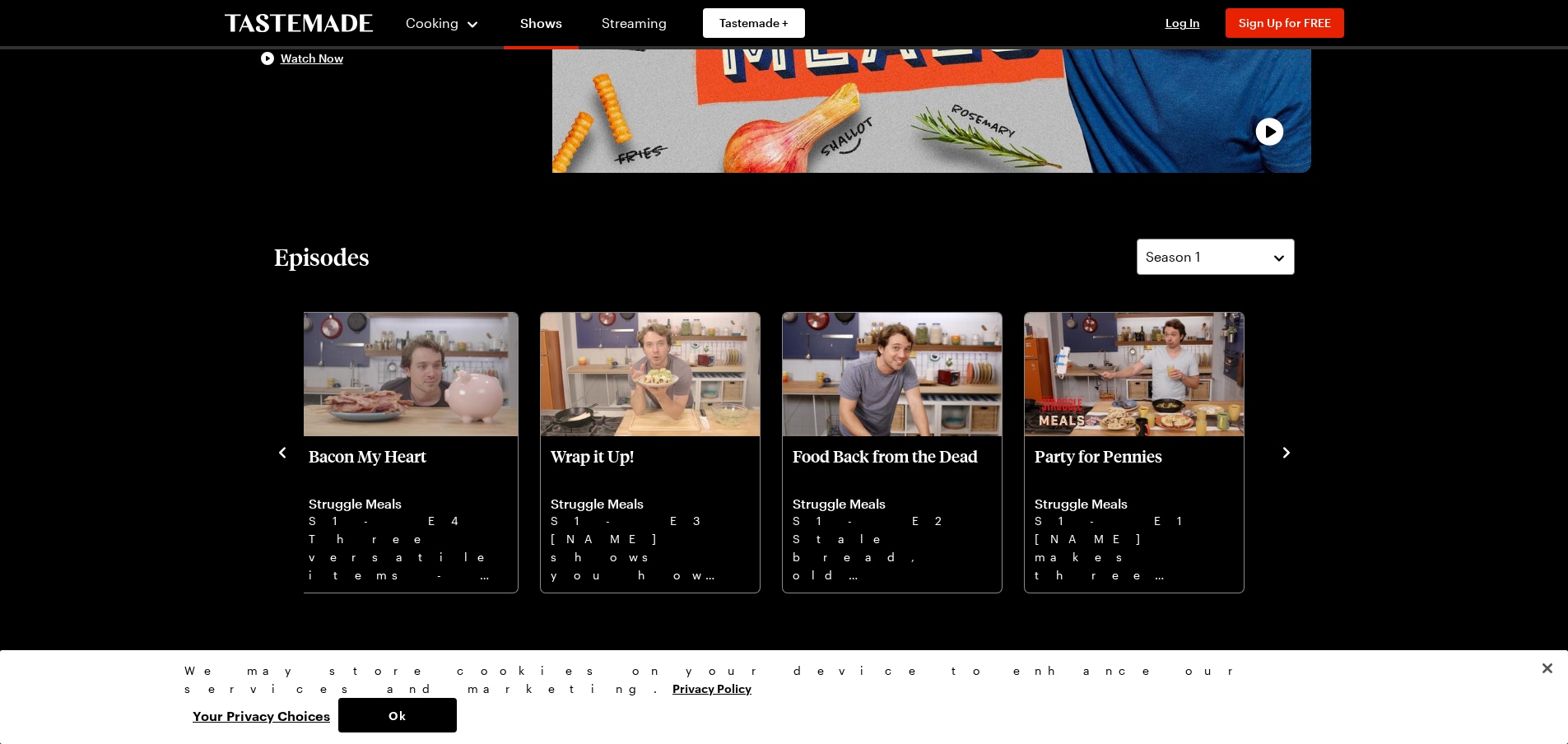 click 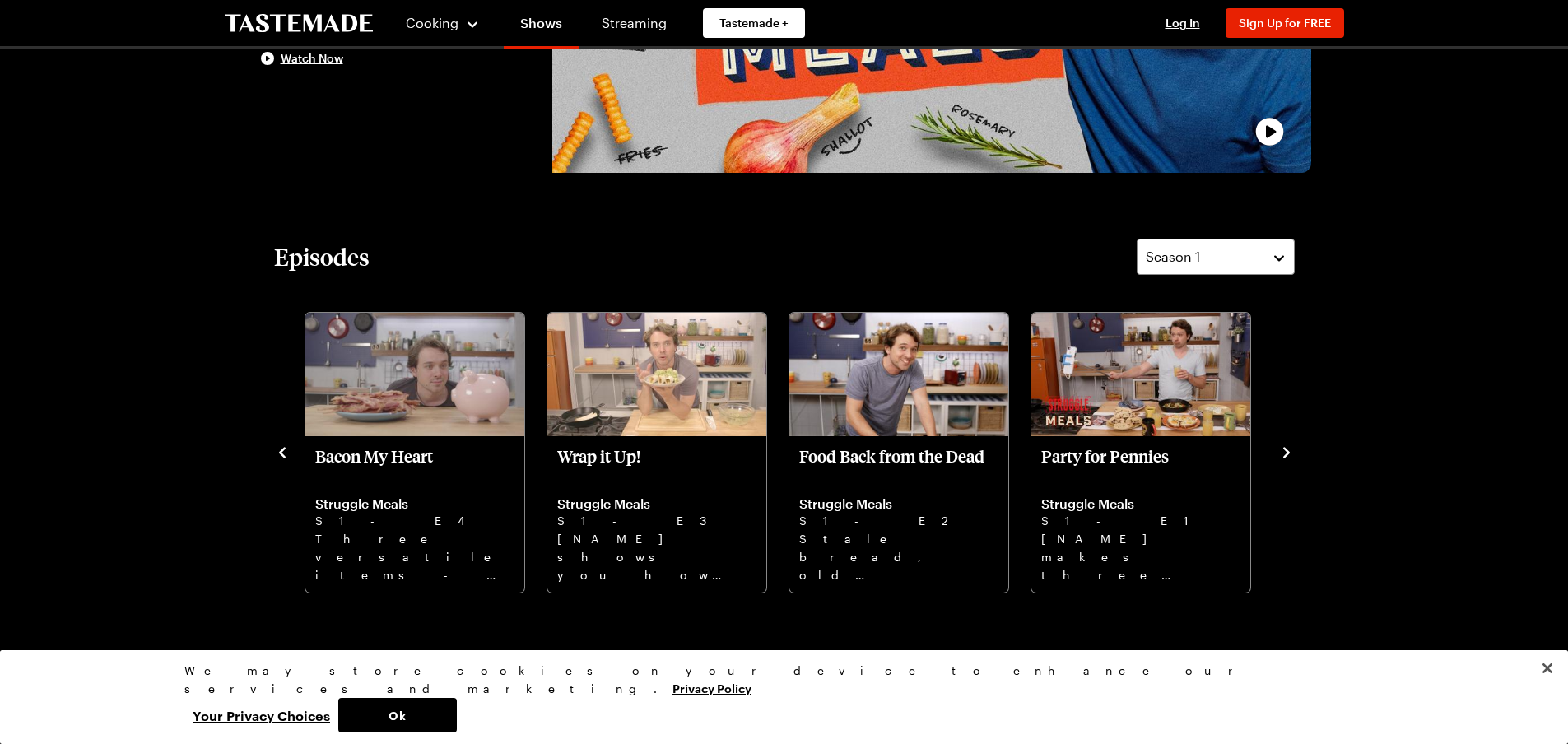 click at bounding box center (282, 451) 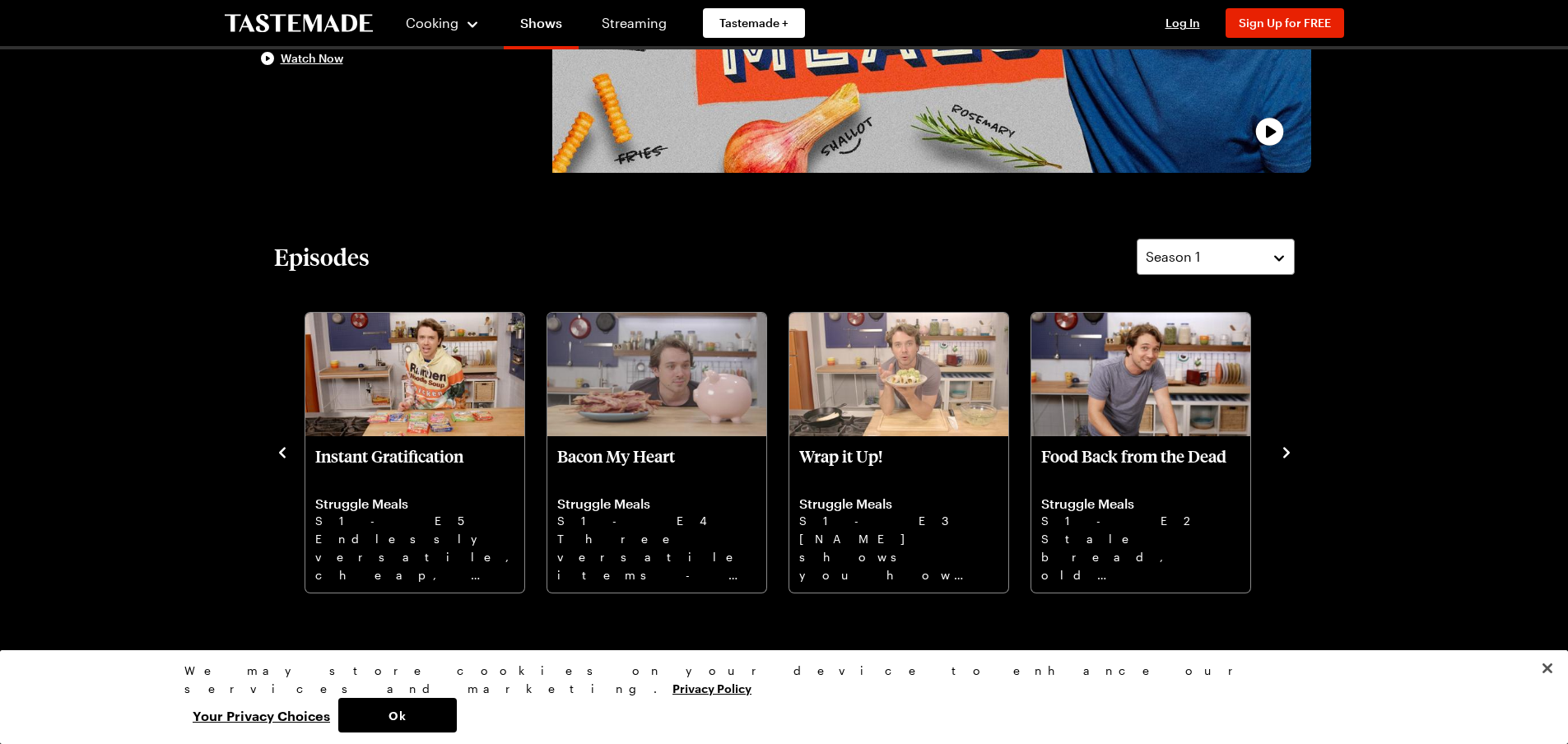 click at bounding box center [282, 451] 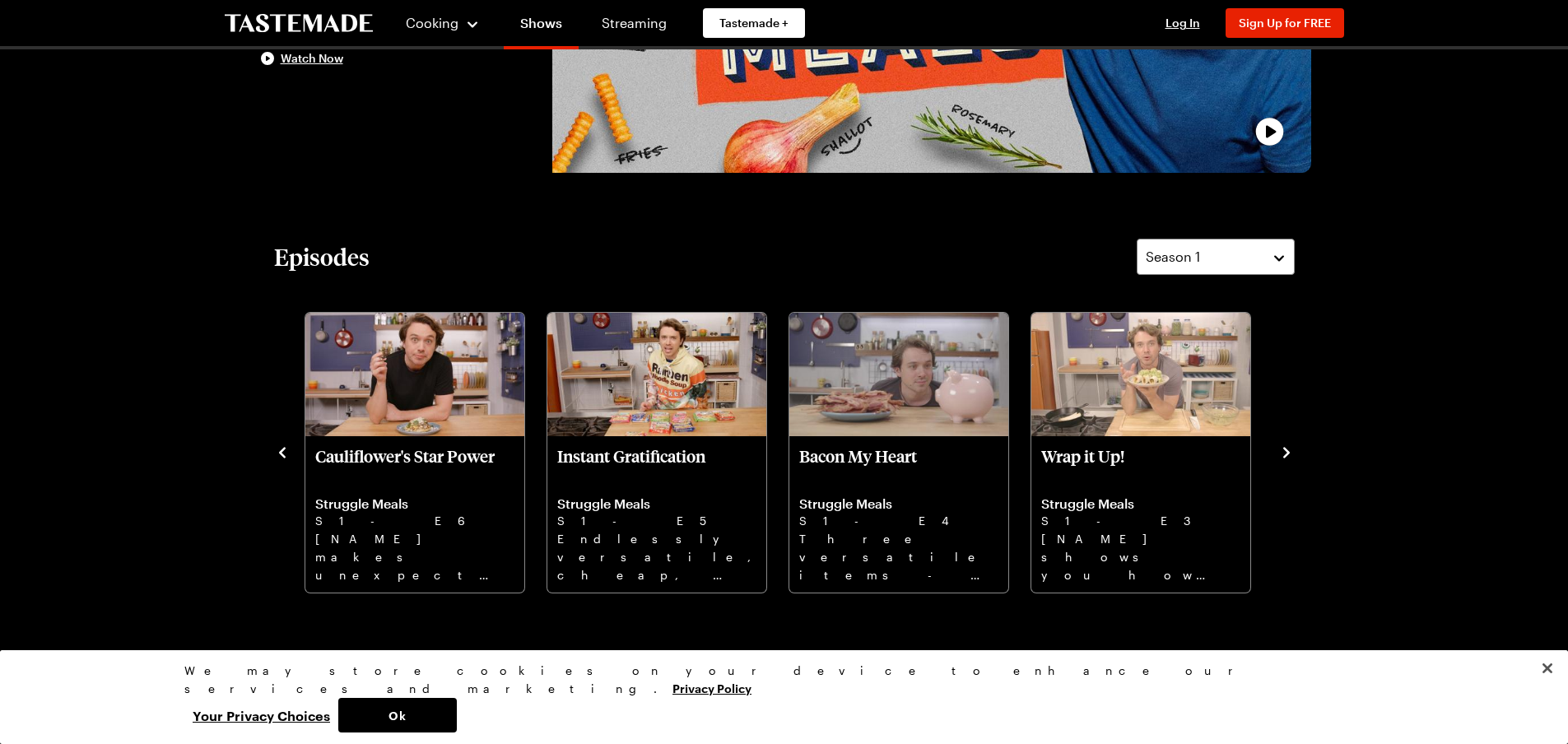 drag, startPoint x: 282, startPoint y: 455, endPoint x: 300, endPoint y: 470, distance: 23.43075 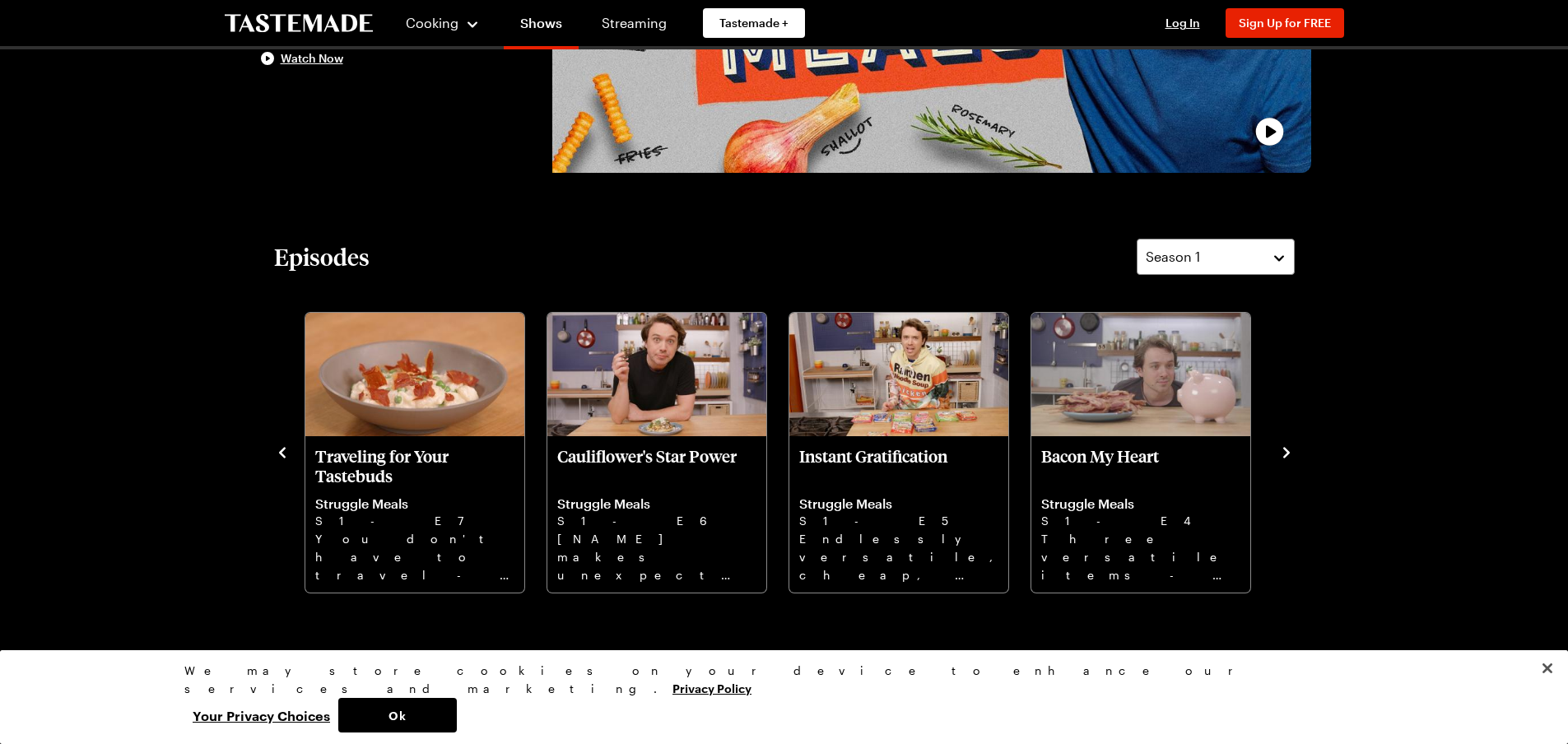 click 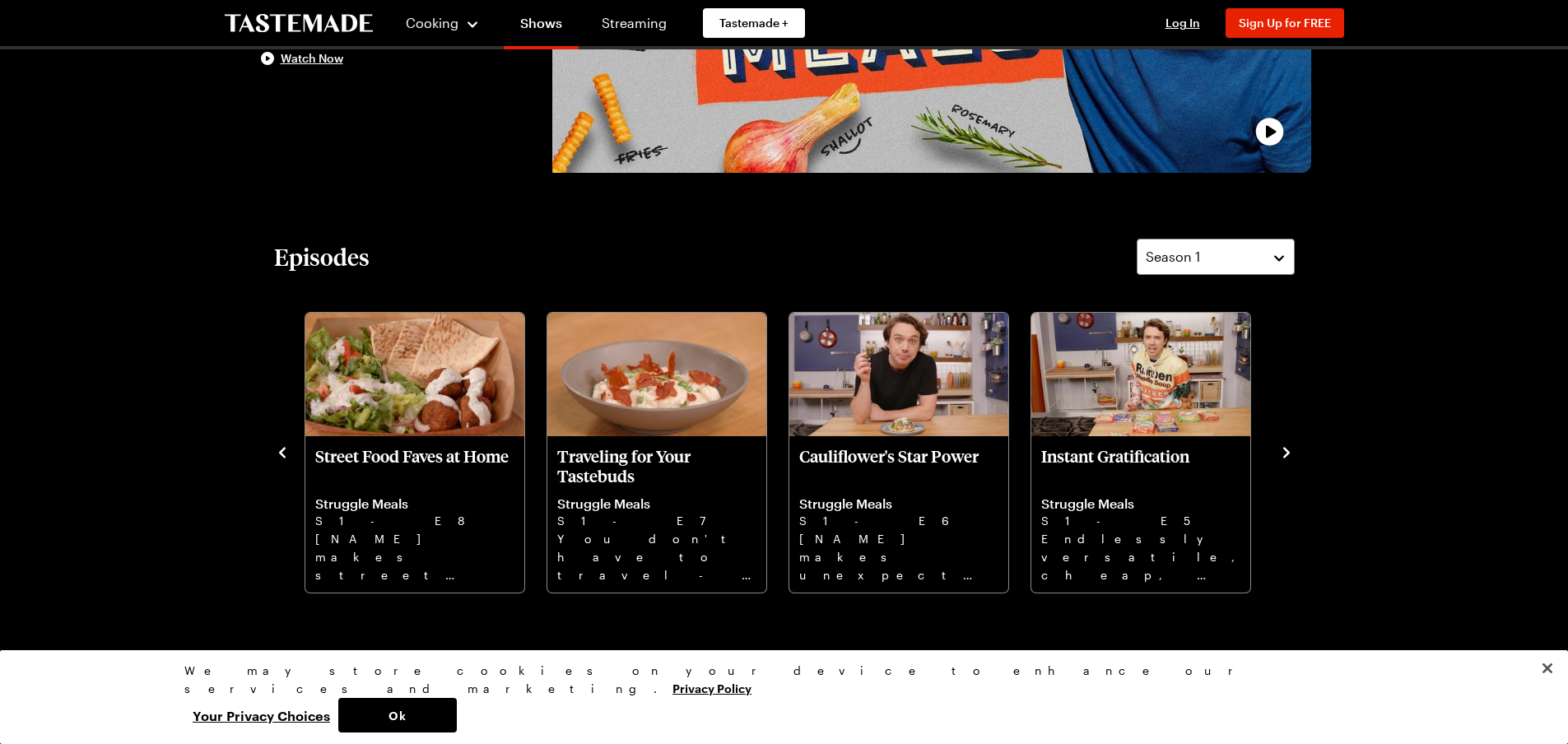 click 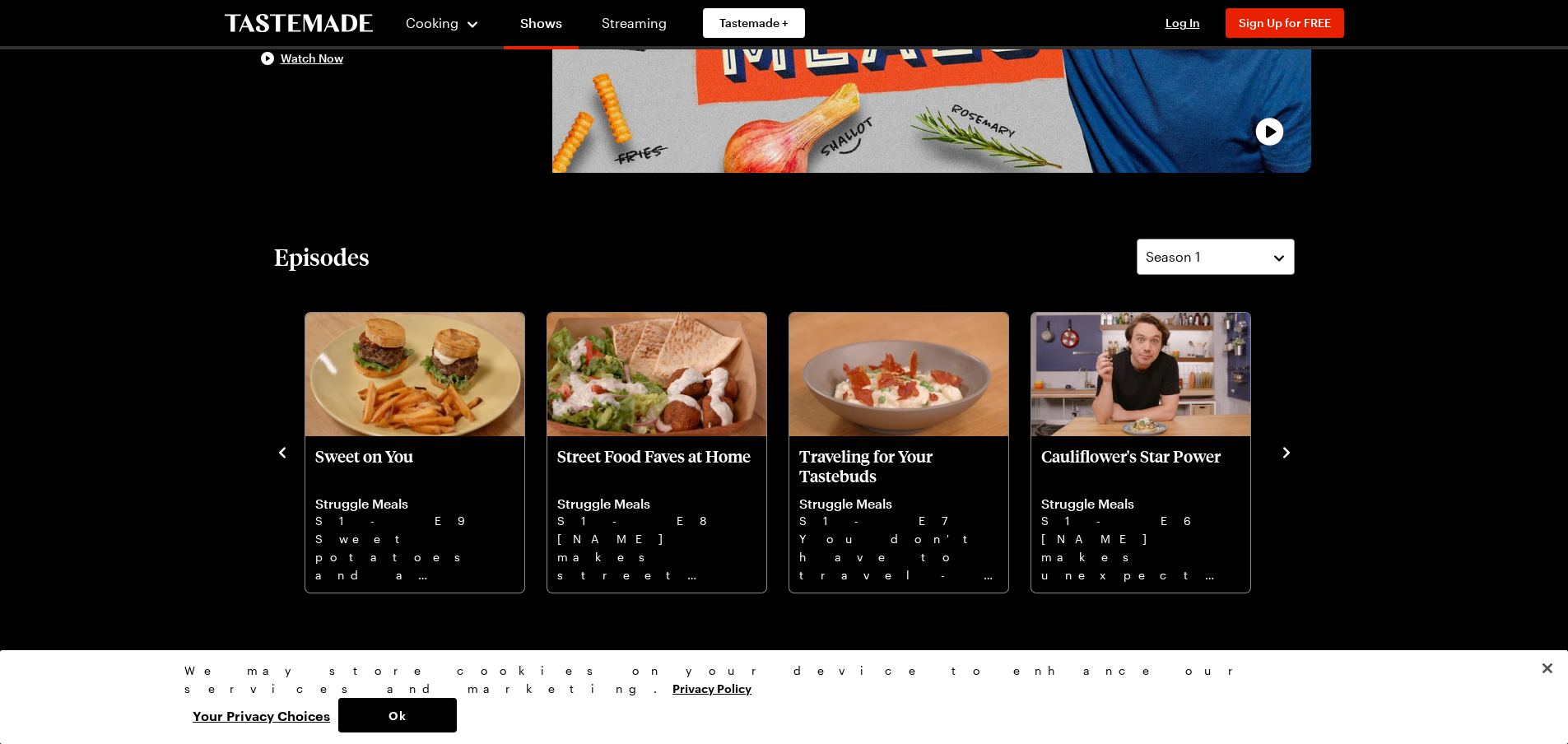 click 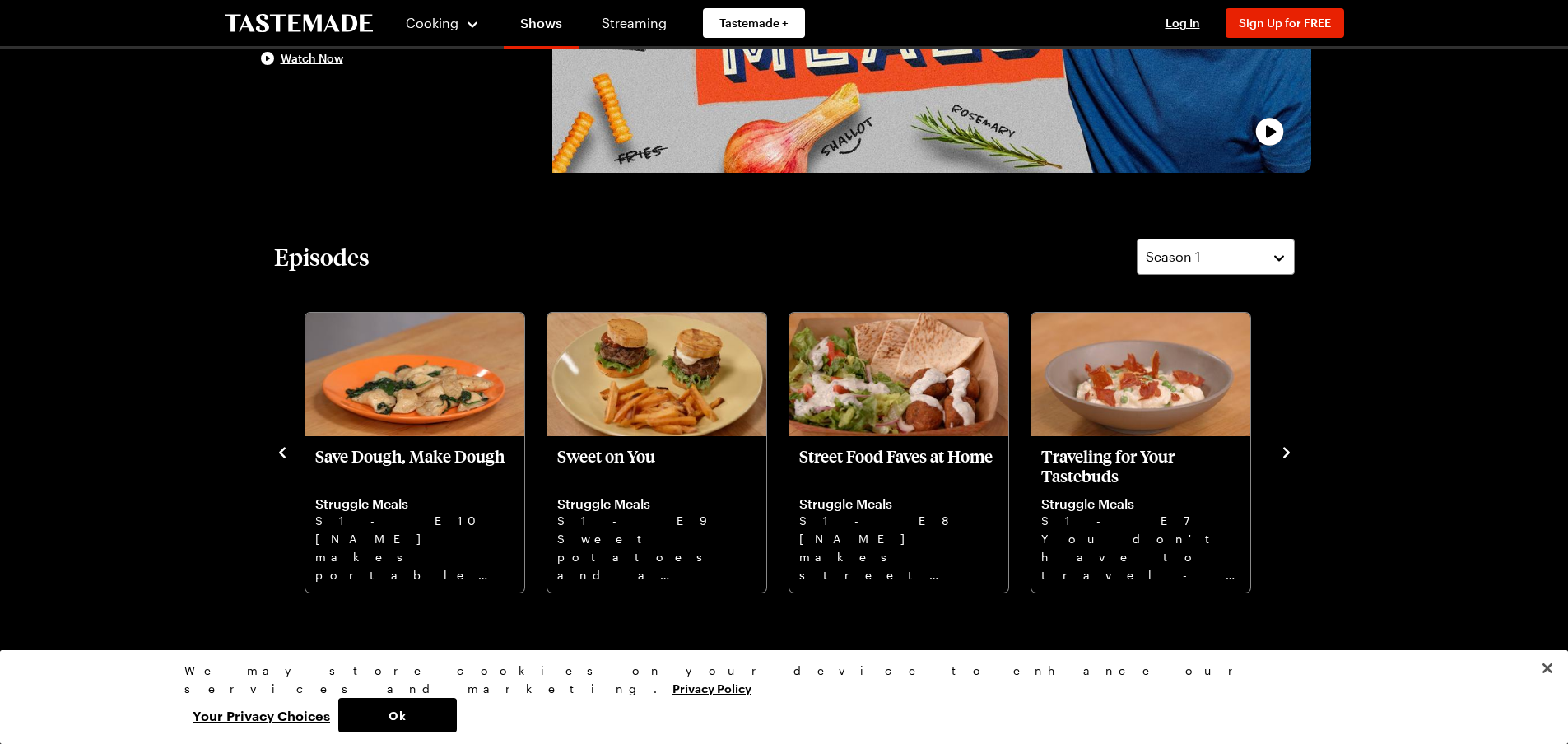 click 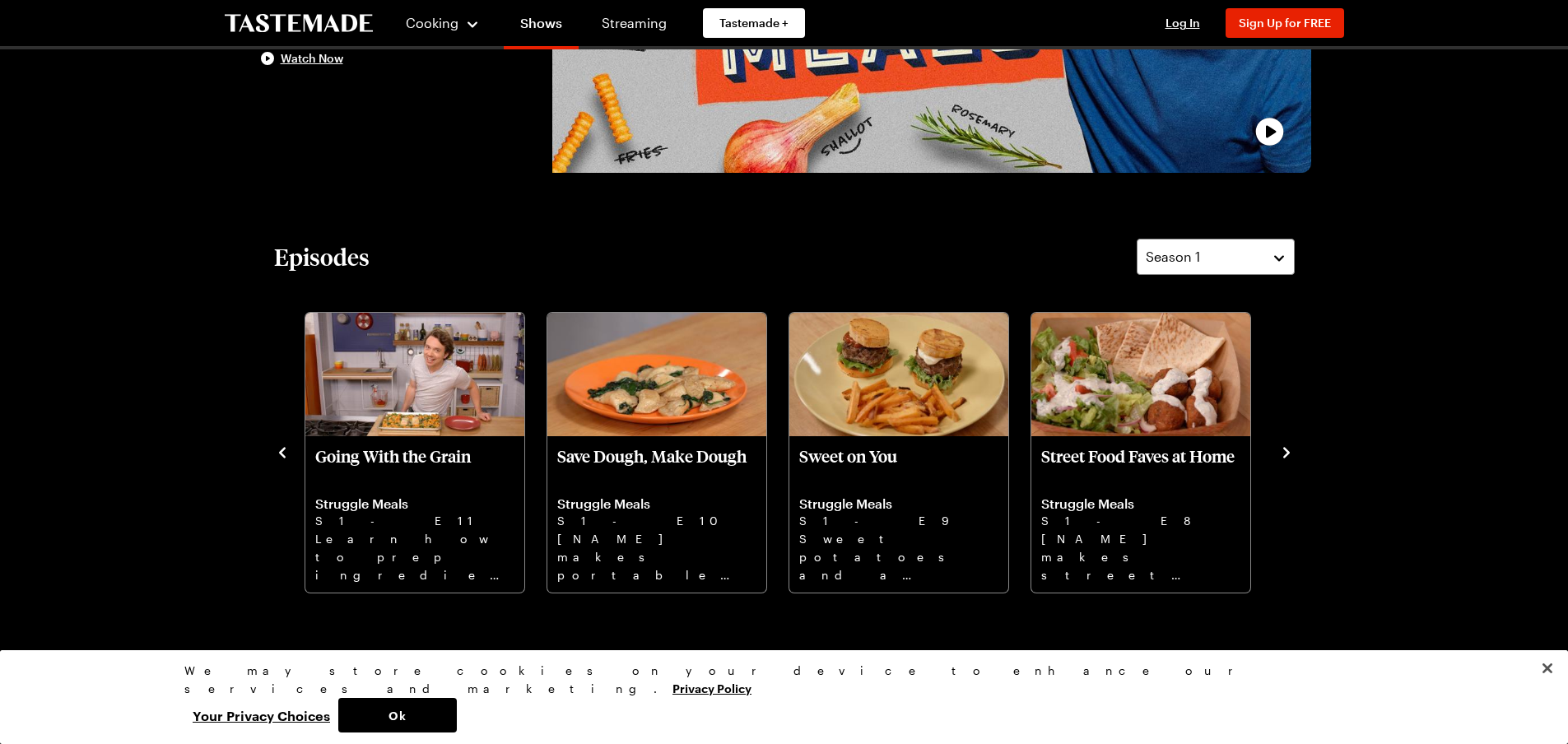 click 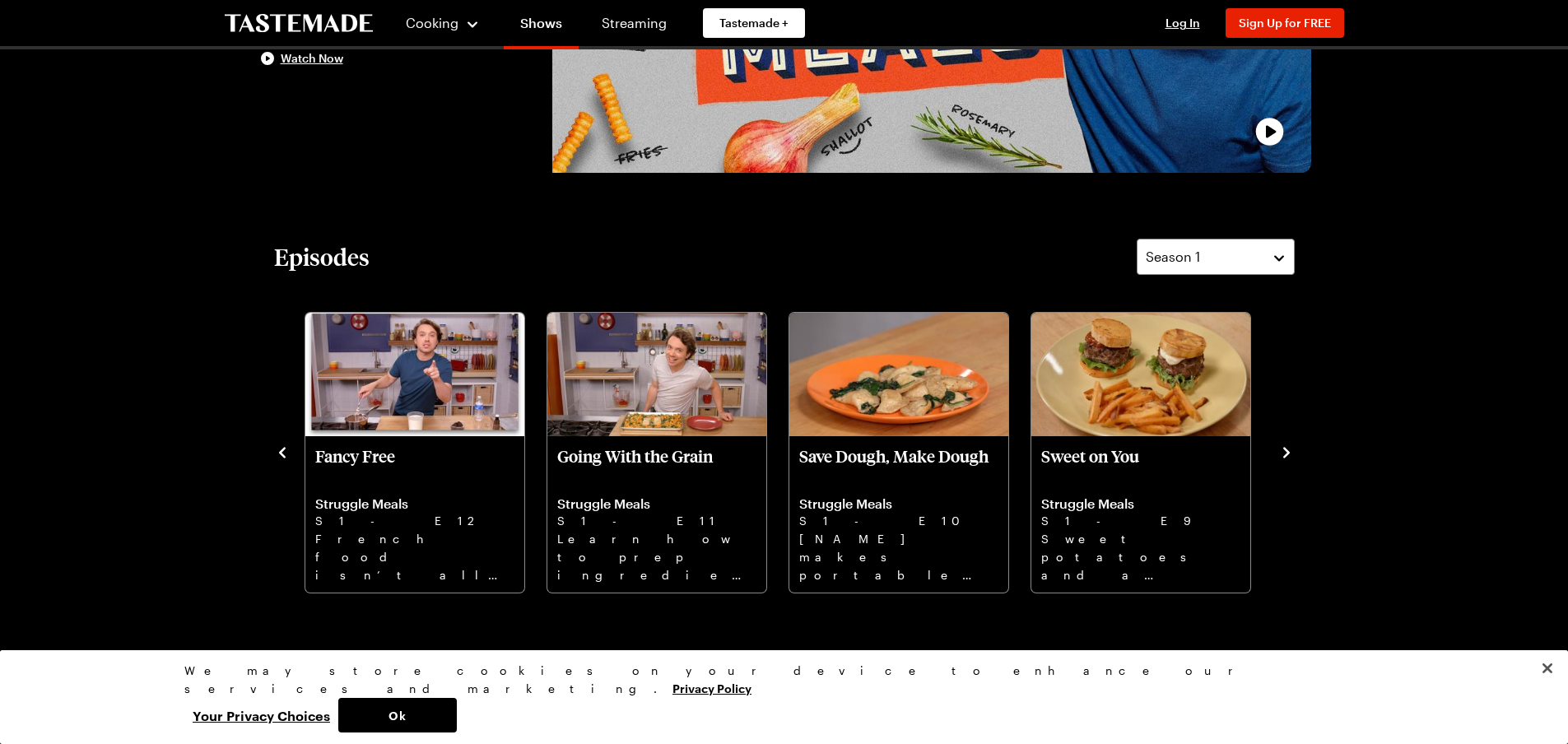 click on "Potatoes Gonna Potate Struggle Meals S1 - E16 Who knew potatoes are not only affordable, but nutrient rich? Show Me The Mole Struggle Meals S1 - E15 Frankie makes Mexican-inspired recipes and uses a surprising struggle ingredient in dishes you’ll go nuts for. Frankie's Day Out Struggle Meals S1 - E14 Frankie shows you how to make a week's worth of meals on a single trip to the grocery store. The Chicken or the Egg Struggle Meals S1 - E13 Frankie shows us both high and low maintenance ways to prepare roasted chicken and eggs for any meal. Fancy Free Struggle Meals S1 - E12 French food isn’t all fancy and expensive. Learn with Frankie classic dishes made with affordable ingredients. Going With the Grain Struggle Meals S1 - E11 Learn how to prep ingredients to make delicious, healthy meals for a fraction of the time and cost. Save Dough, Make Dough Struggle Meals S1 - E10 Frankie makes portable breakfasts for the work week and forays into the stuffed dough of different cultures. Sweet on You Struggle Meals" at bounding box center [784, 451] 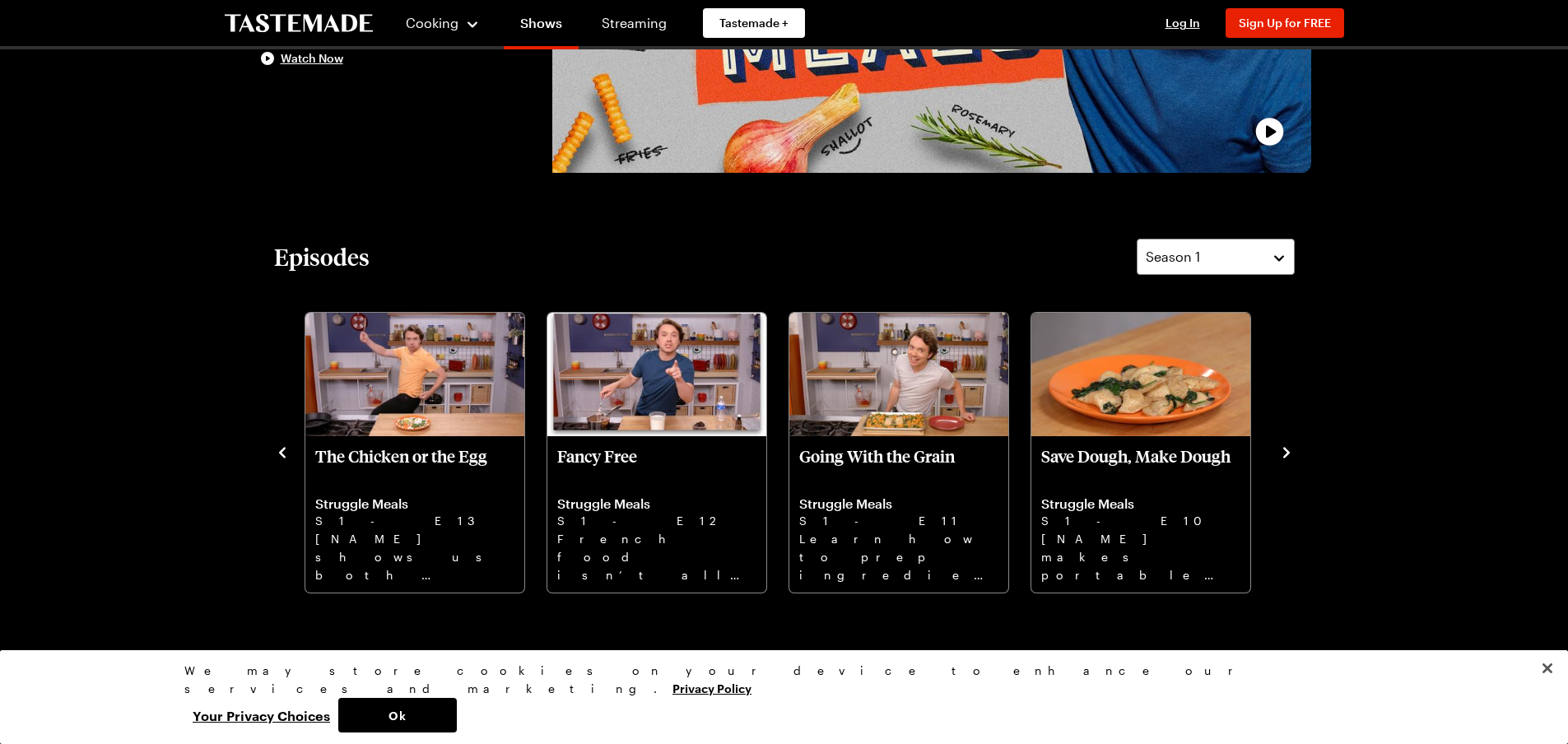 click 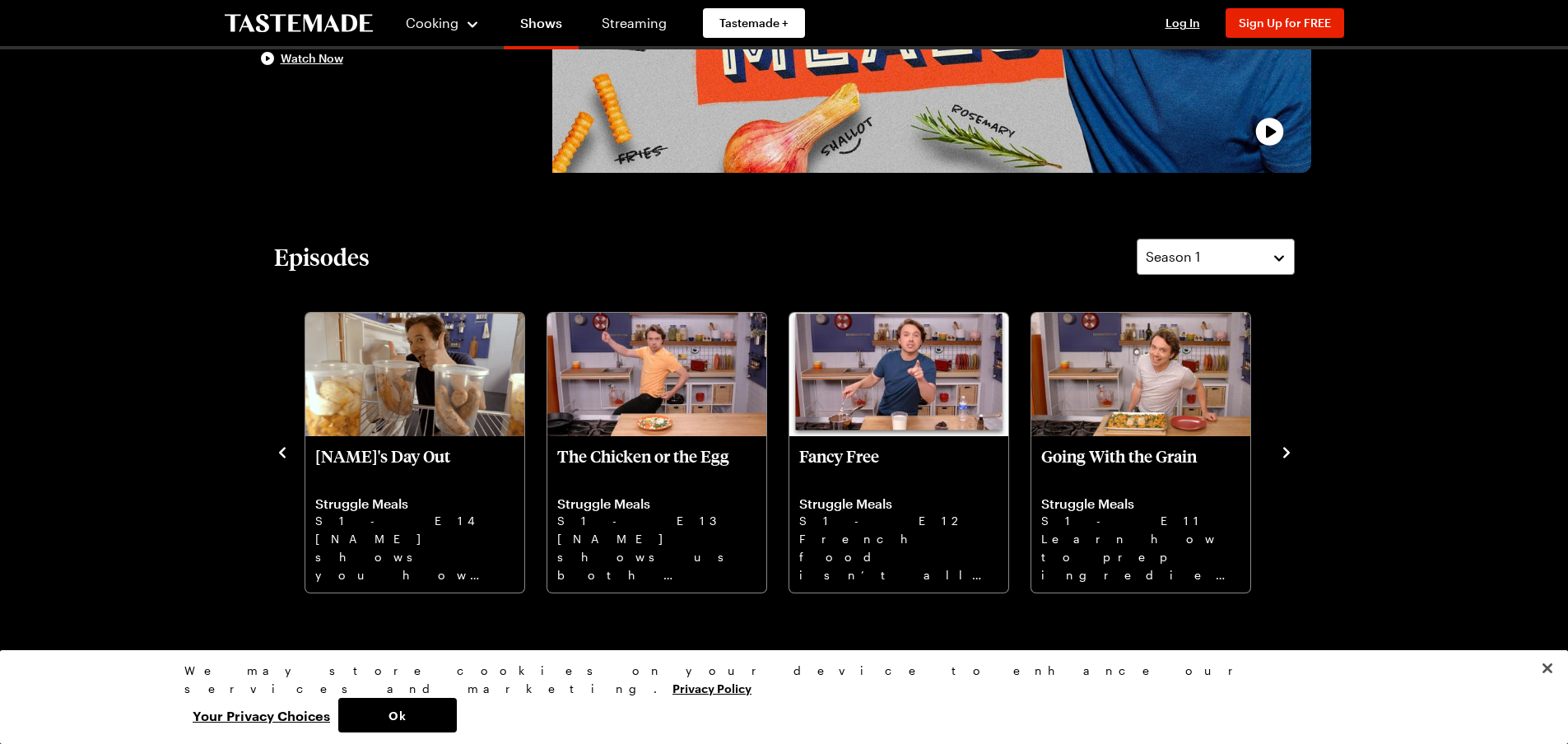 click 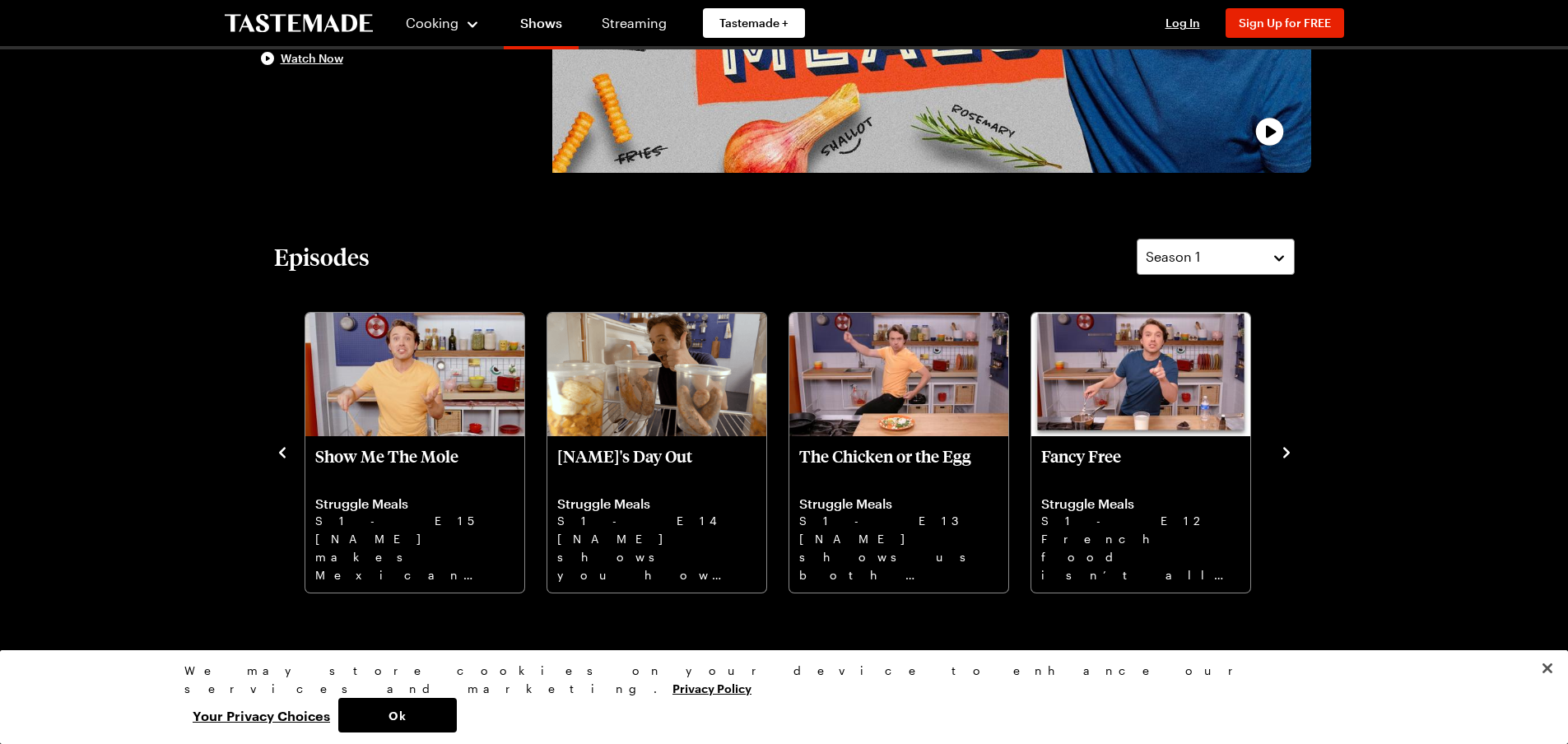 click 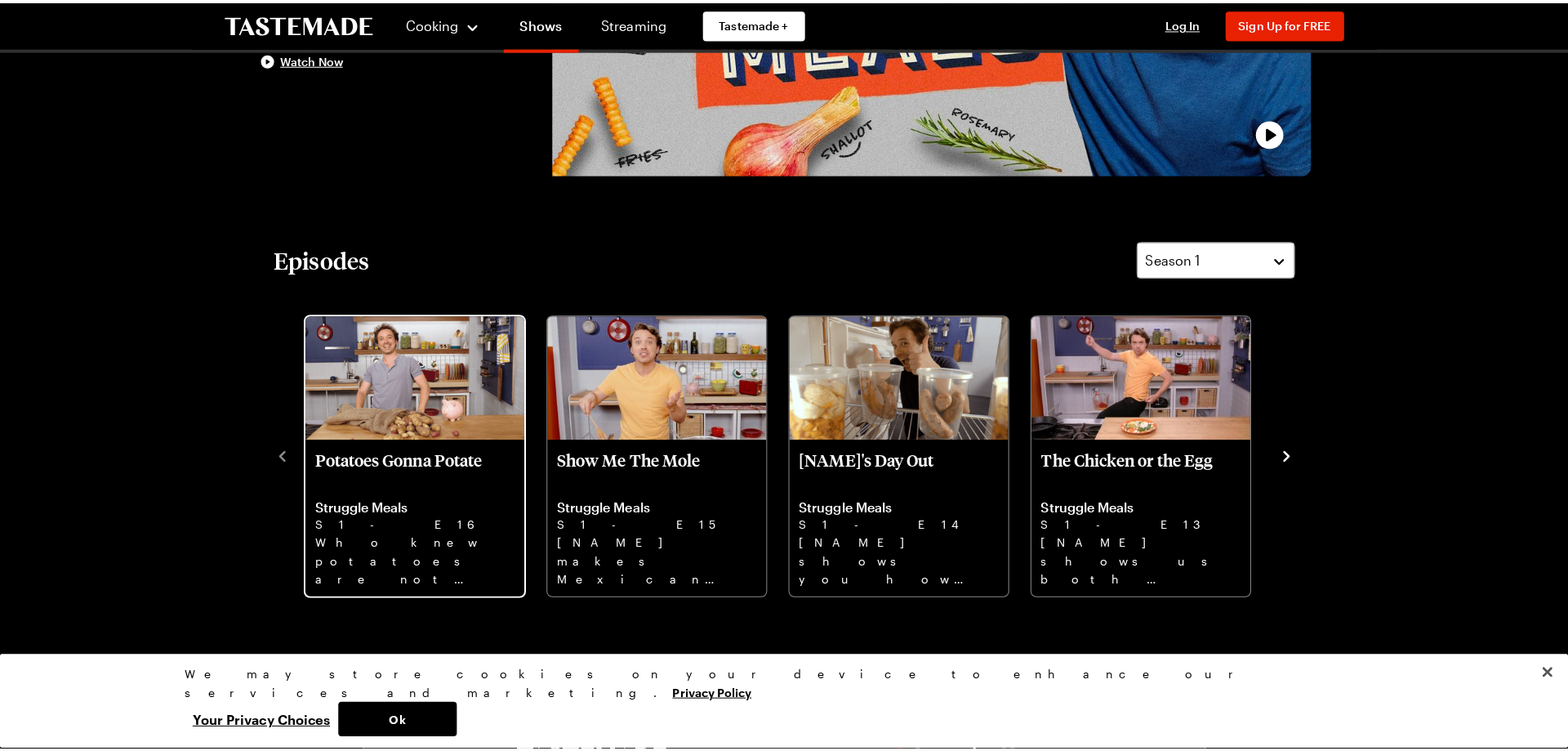 scroll, scrollTop: 409, scrollLeft: 0, axis: vertical 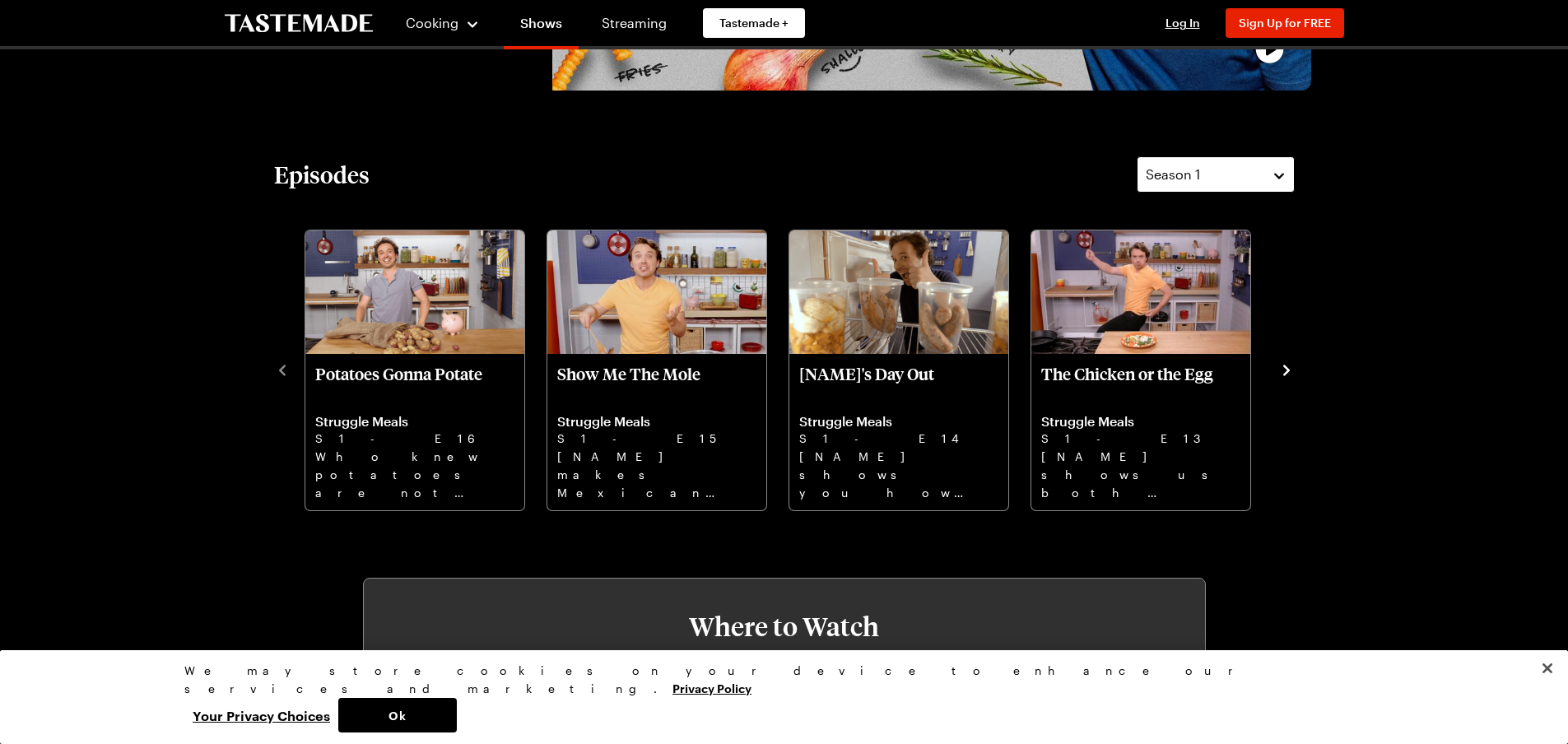 click on "Season 1" at bounding box center [1203, 174] 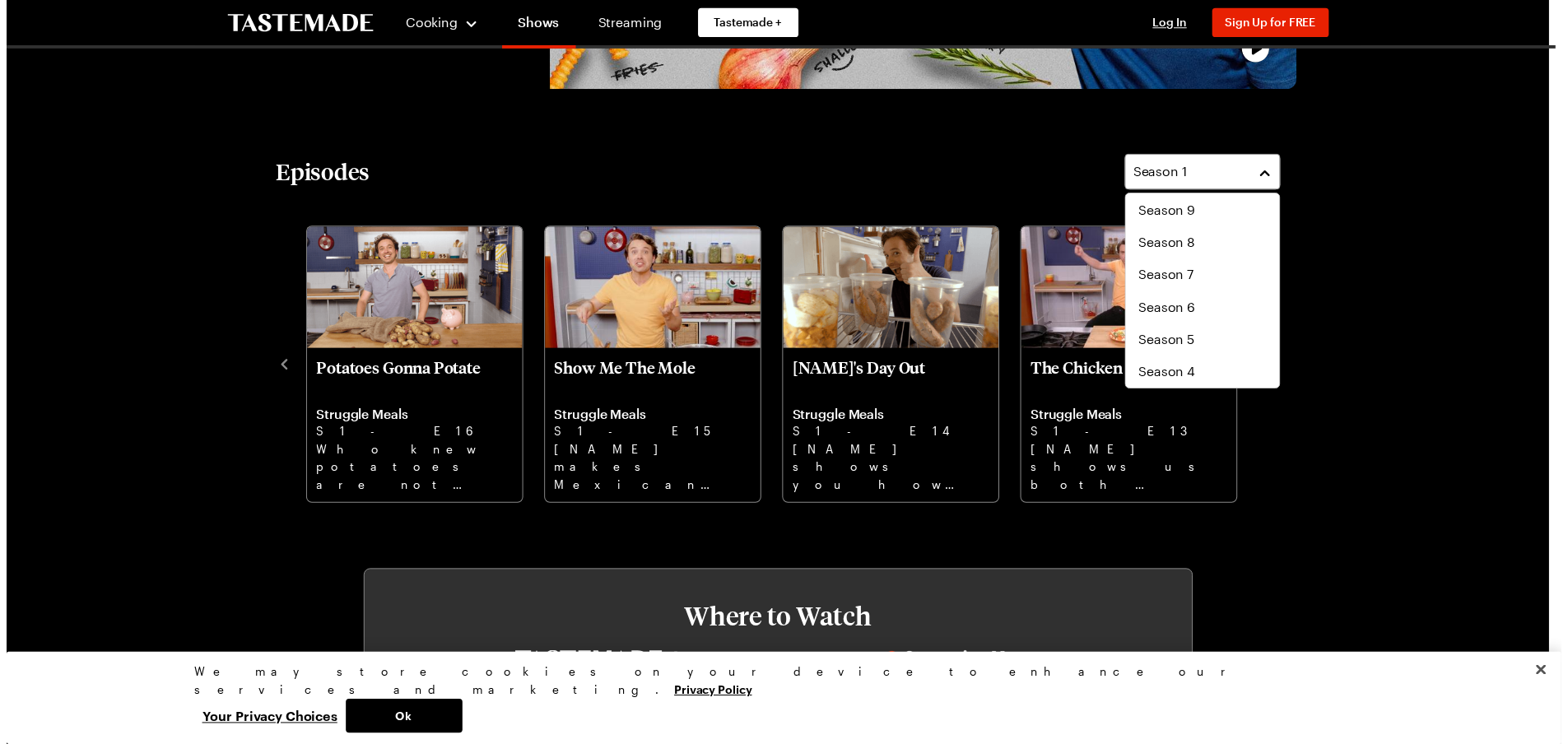 scroll, scrollTop: 99, scrollLeft: 0, axis: vertical 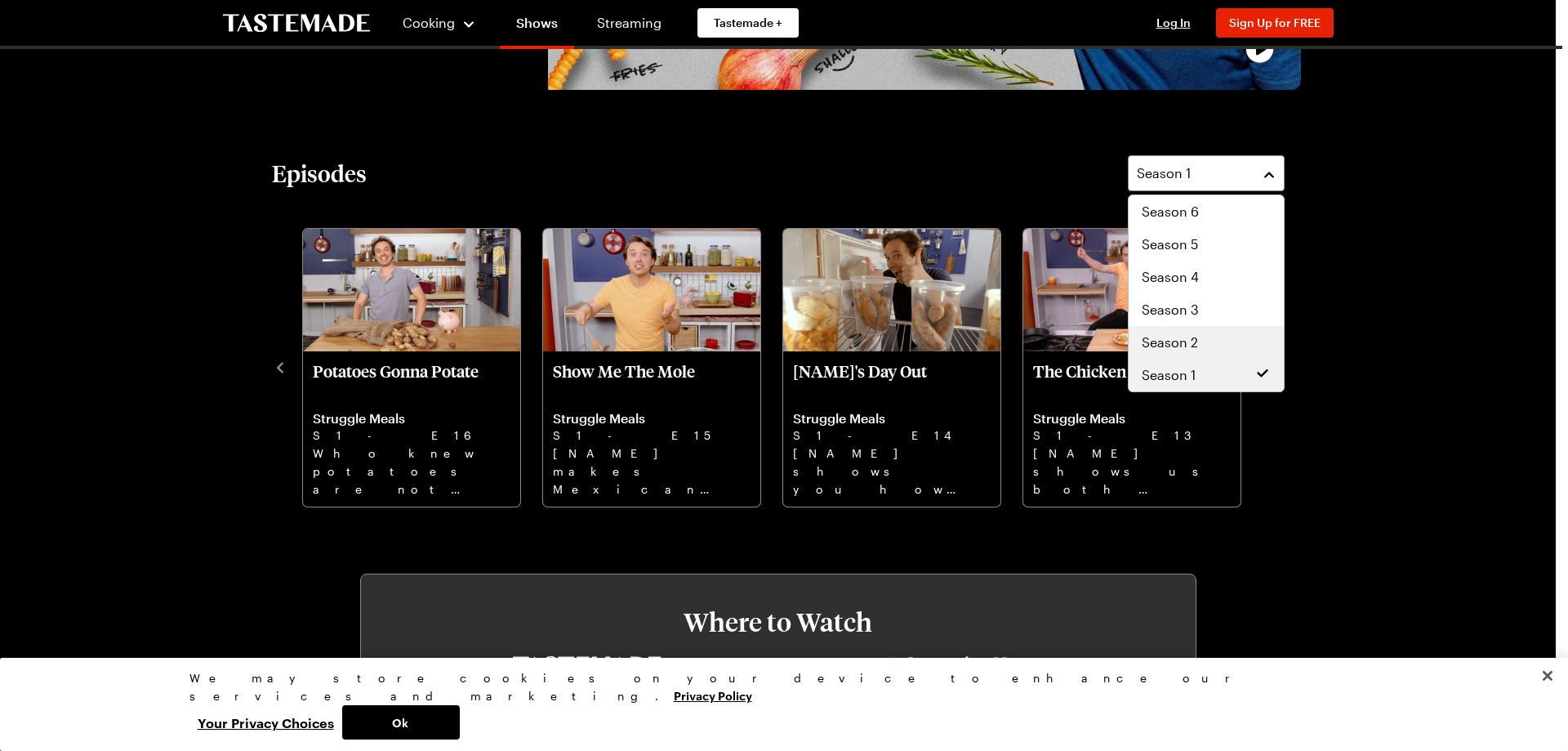 click on "Season 2" at bounding box center [1206, 342] 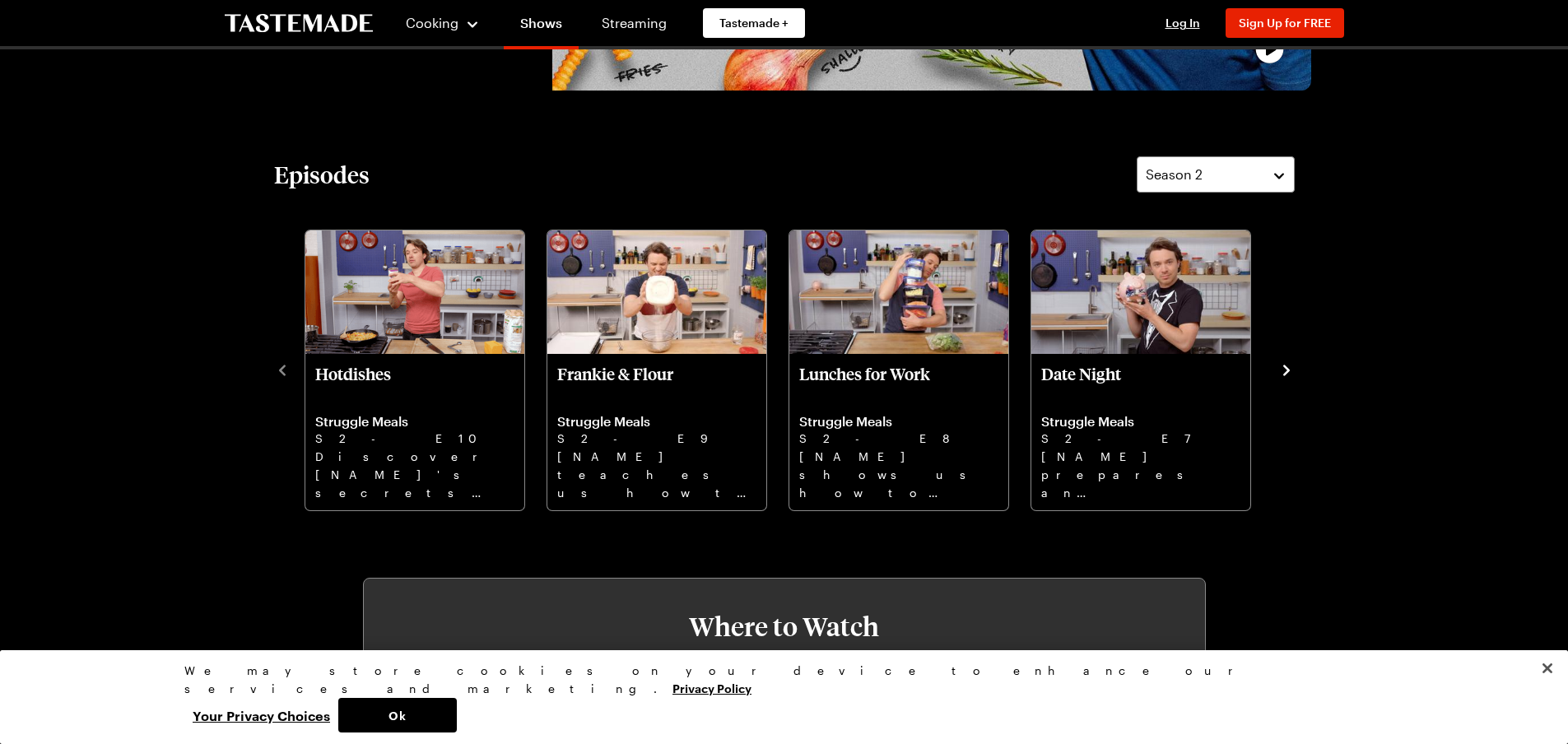 click 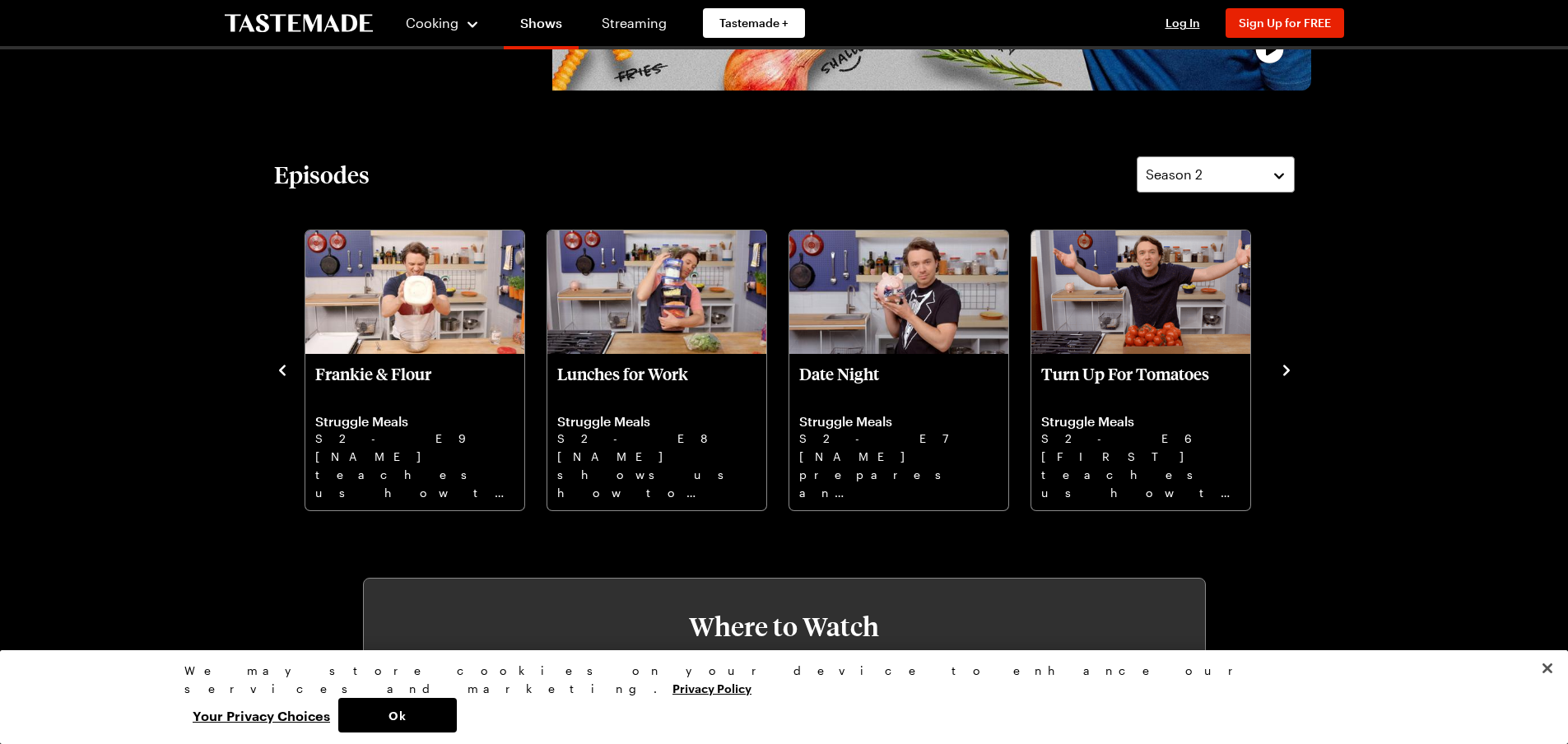 click 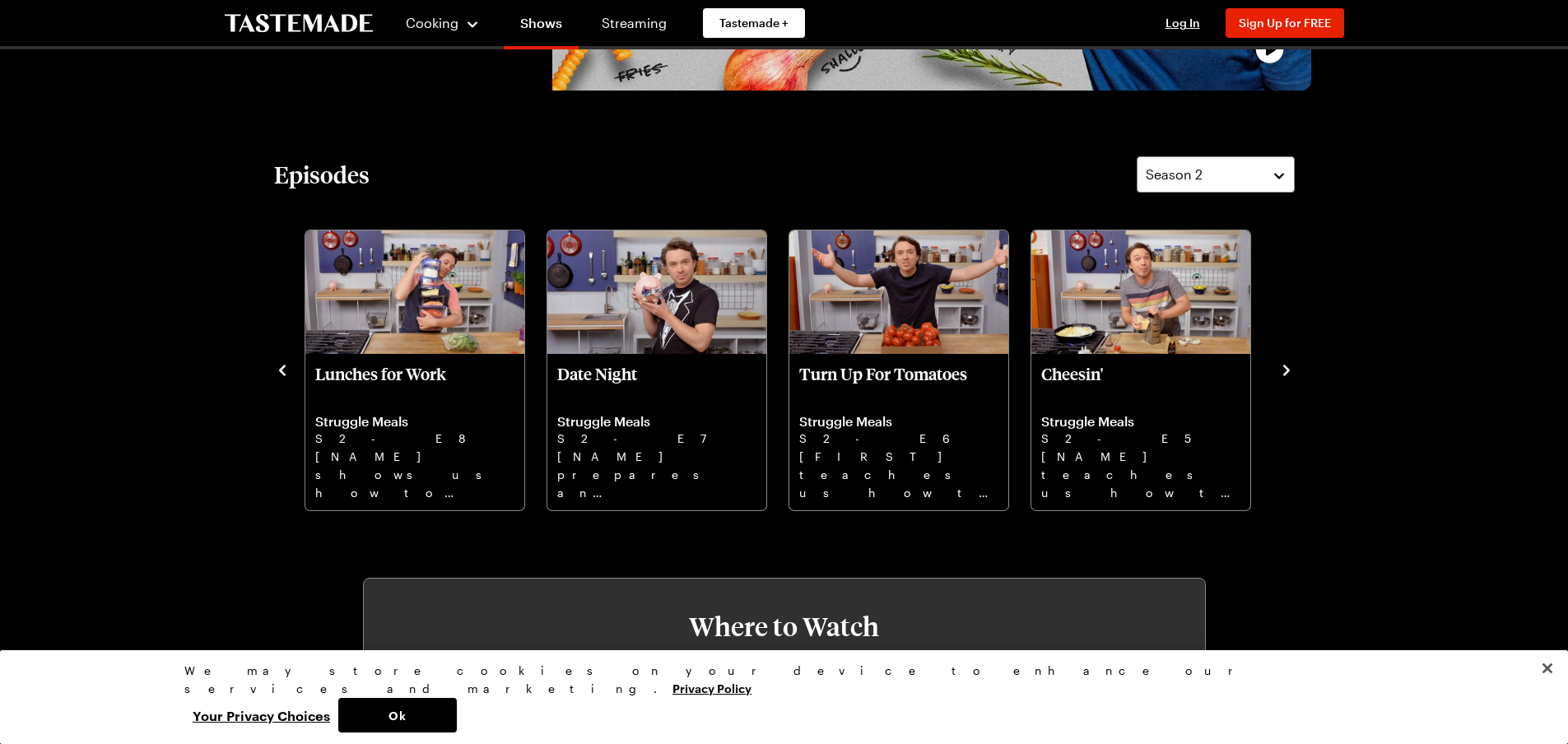 click on "Hotdishes Struggle Meals S2 - E10 Discover [NAME]'s secrets to cook nutritious and cost-effective one-pot hotdishes. [NAME] & Flour Struggle Meals S2 - E9 [NAME] teaches us how to make three different meals using flour as the affordable vehicle. Lunches for Work Struggle Meals S2 - E8 [NAME] shows us how to make five delicious lunches for the whole work week. Date Night Struggle Meals S2 - E7 [NAME] prepares an affordable and delicious sushi date night at home. That special someone will love it! Turn Up For Tomatoes Struggle Meals S2 - E6 [NAME] teaches us how to prepare tomatoes in a variety of ways, plus tips on how to preserve them fresh. Cheesin' Struggle Meals S2 - E5 [NAME] teaches us how to stretch cheese in a dish so it can be the star without breaking the bank. The Weekly Struggle Budget Struggle Meals S2 - E4 [NAME] shows us how to prepare breakfast, lunch, and dinner for 7 days, for a family of four, for under $150. Plant-Based Budget Meals Struggle Meals S2 - E3 Struggle Meals S2 - E2" at bounding box center (784, 369) 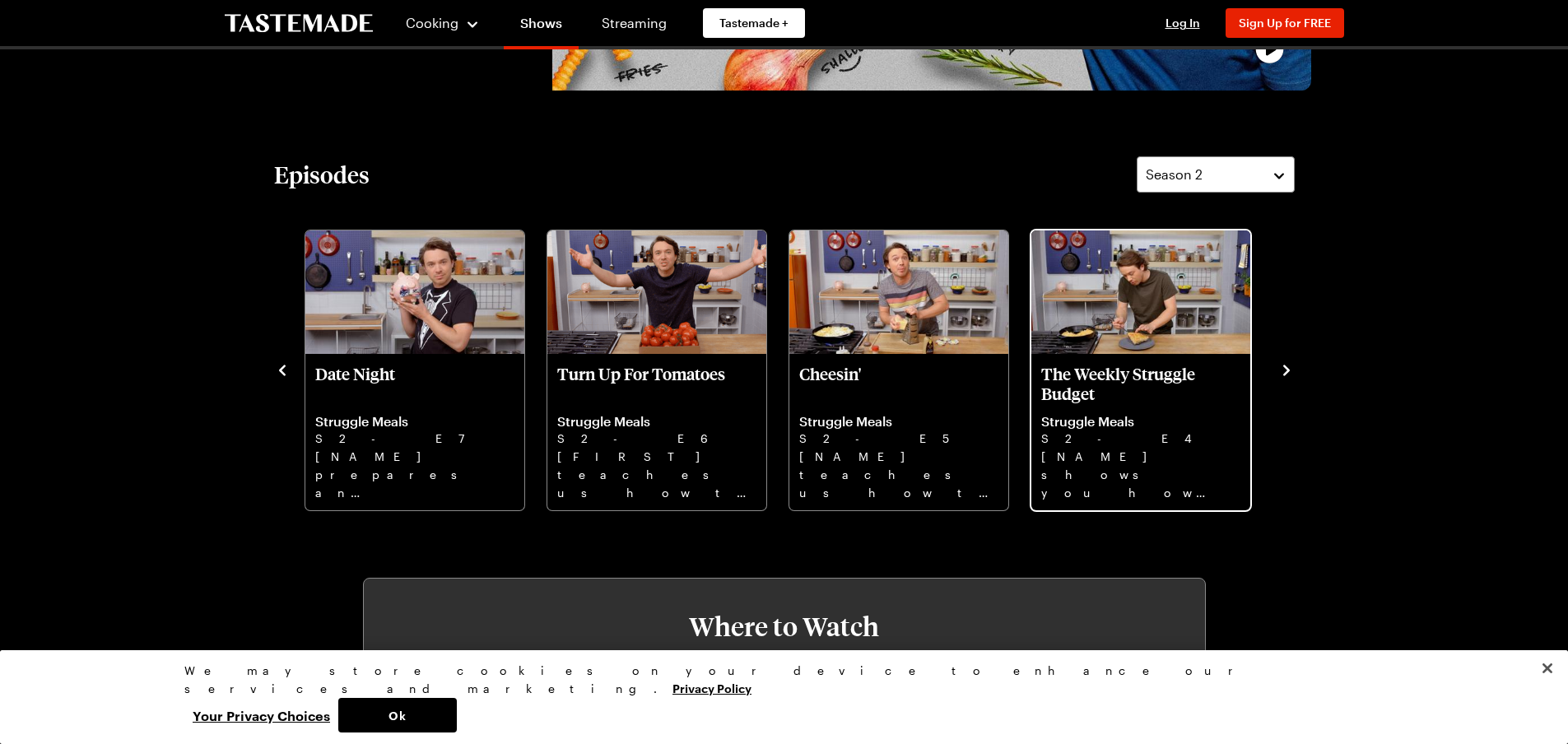 click on "[NAME] shows you how to prepare breakfast, lunch, and dinner for 7 days, for a family of four, for under $150." at bounding box center [1141, 474] 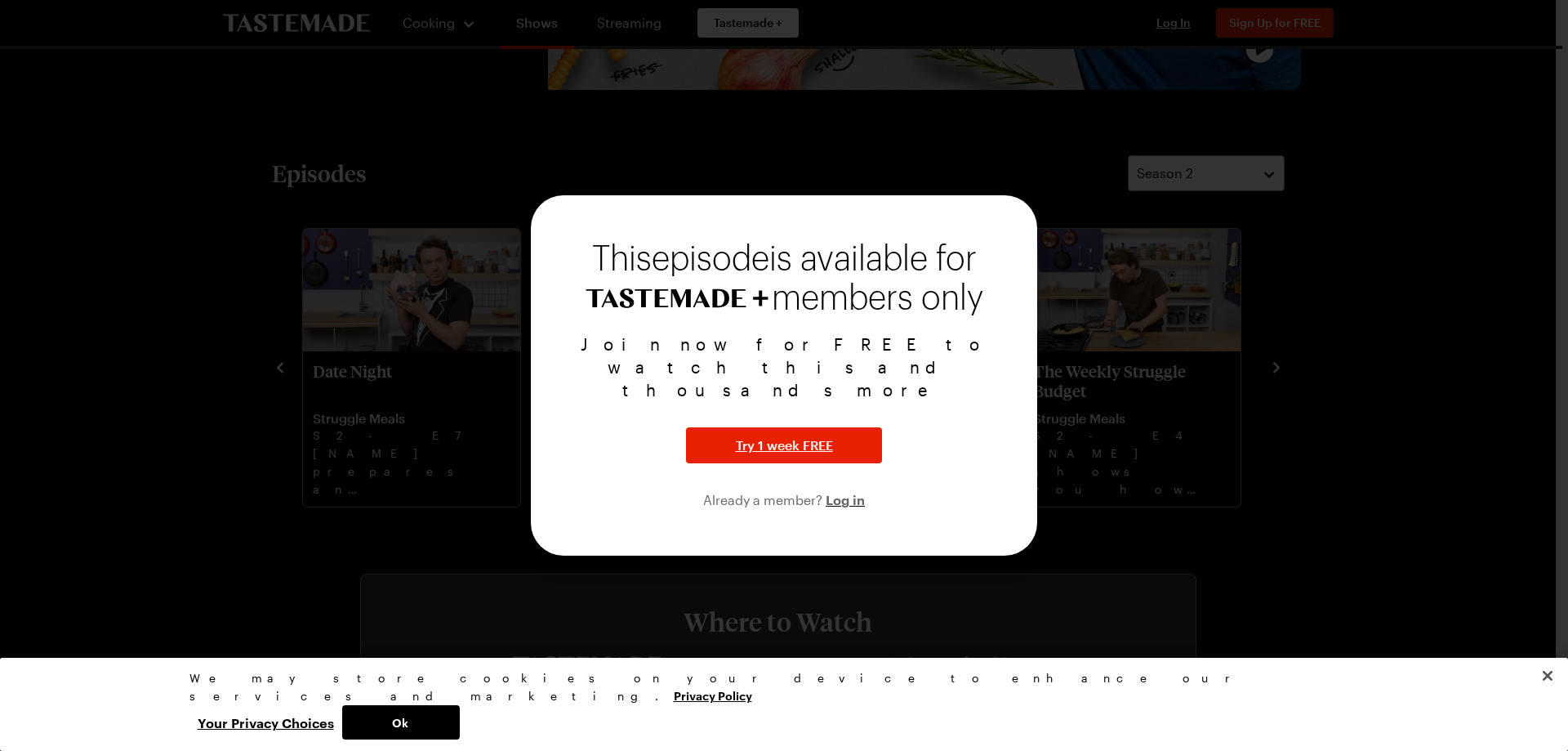 click at bounding box center [784, 375] 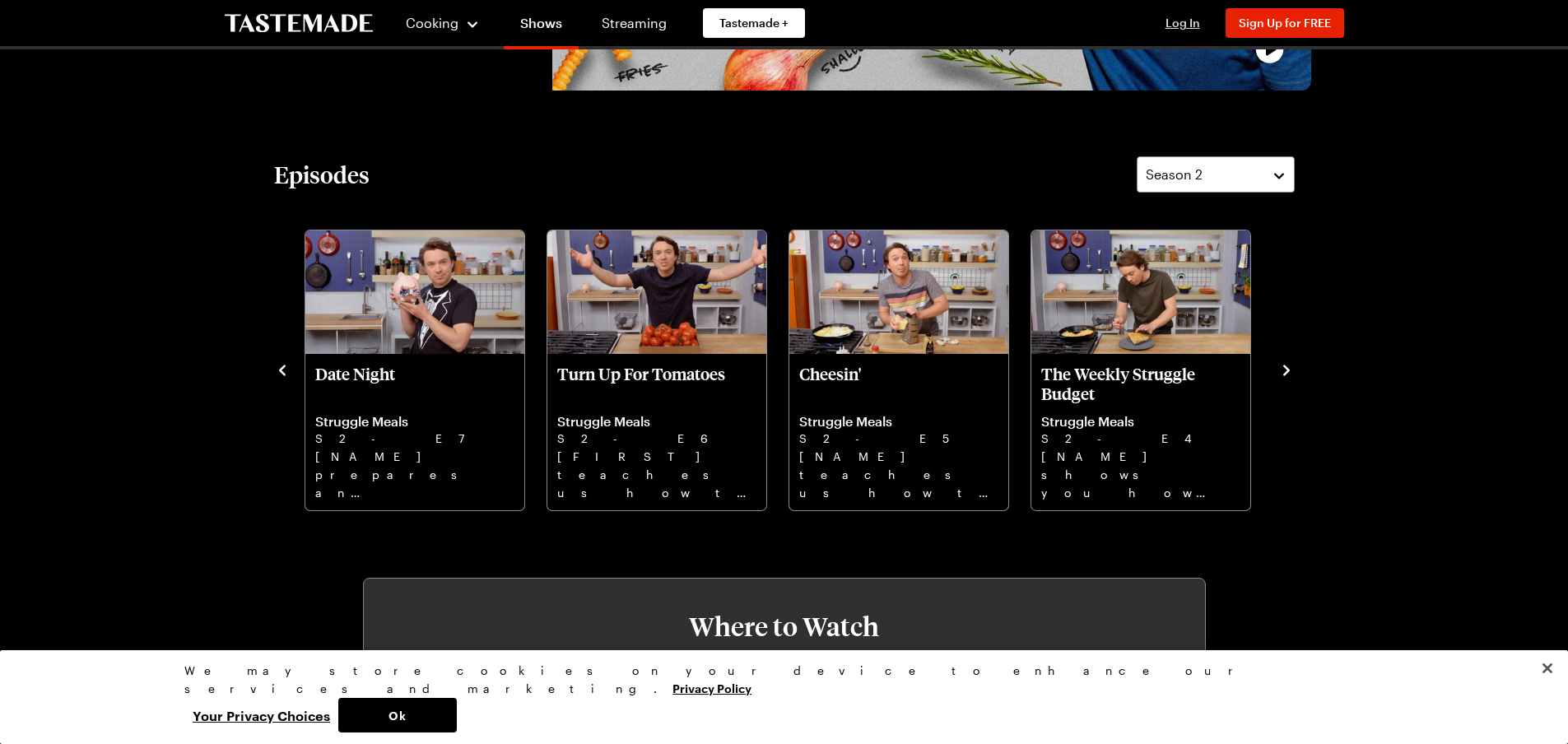 click on "Log In" at bounding box center (1183, 23) 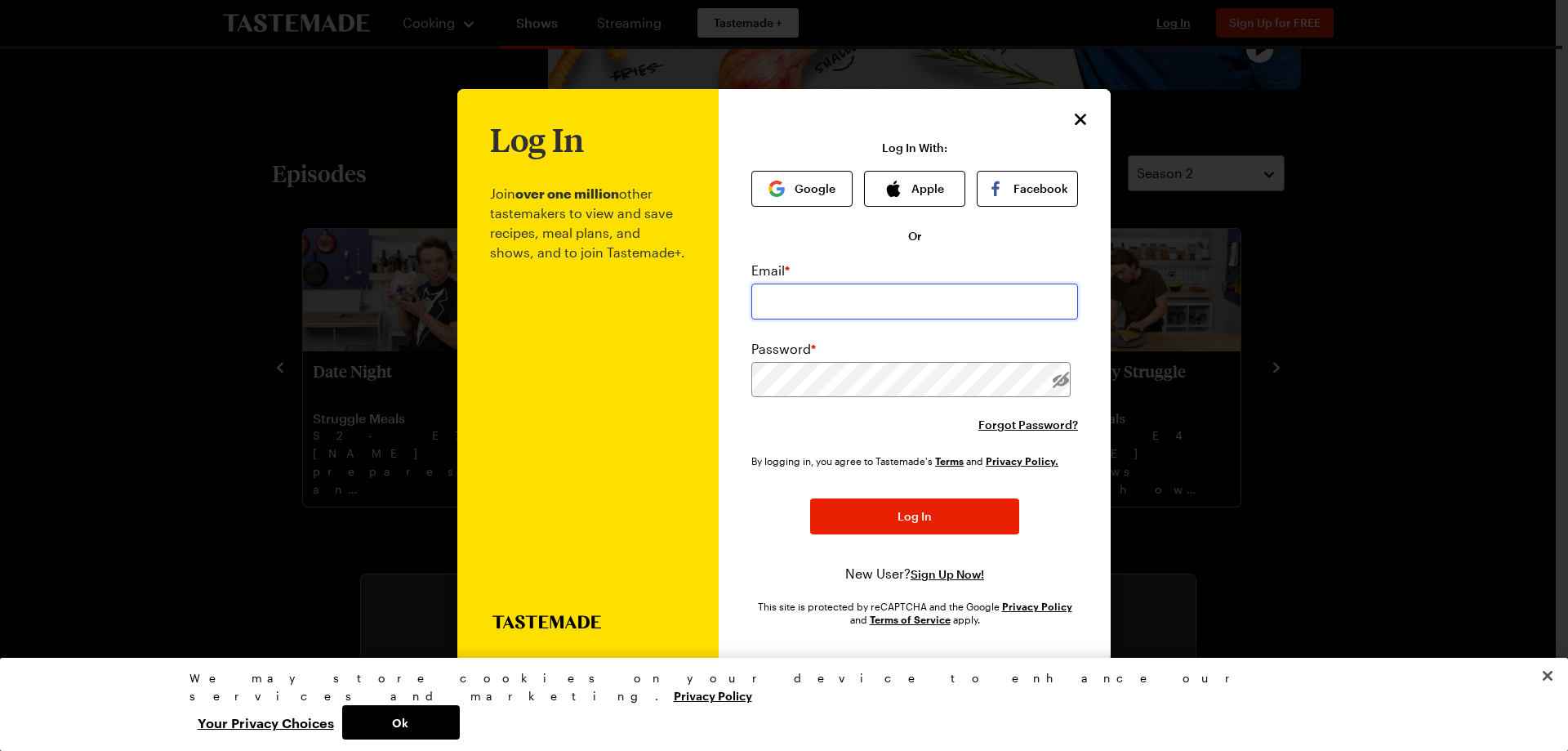 click at bounding box center [915, 302] 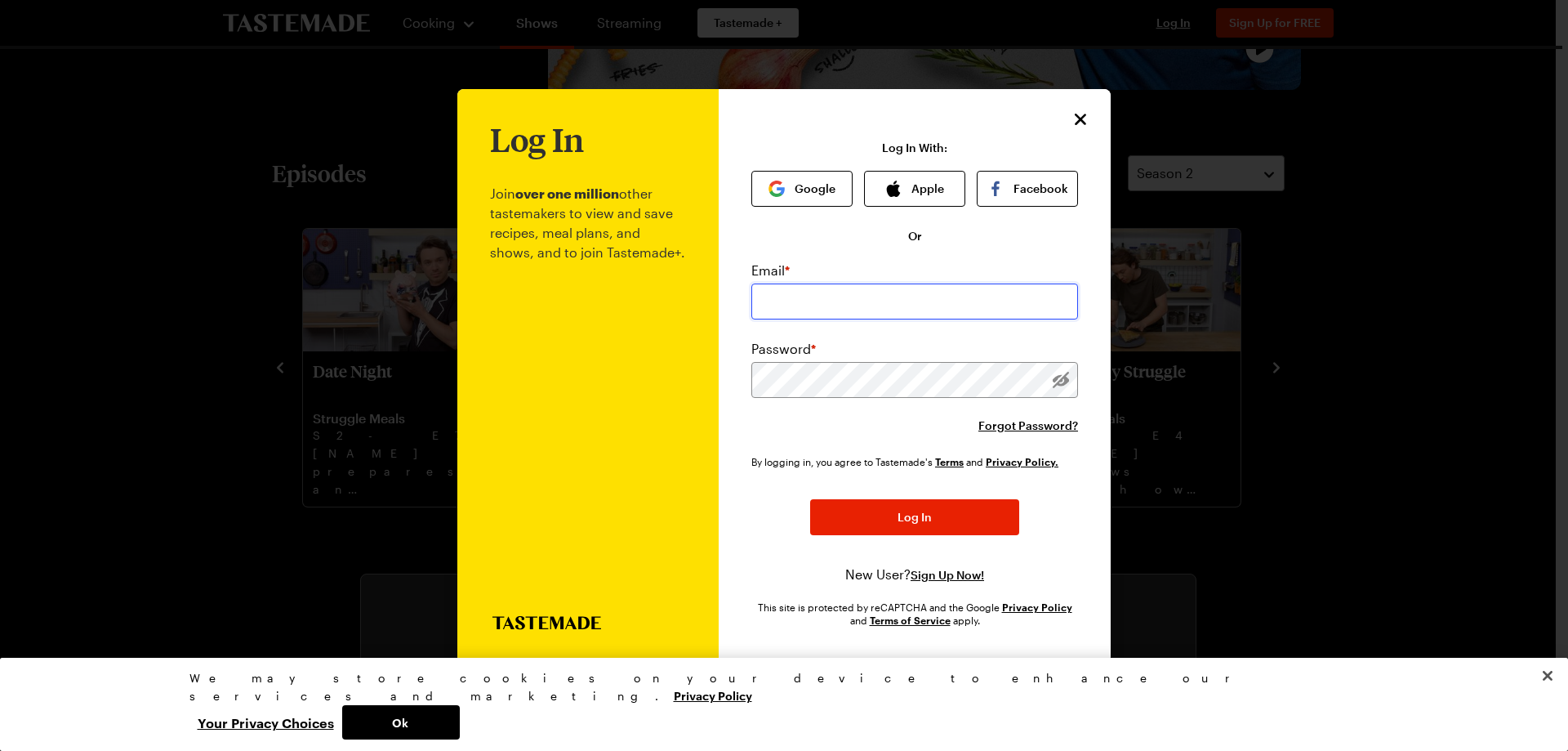 type on "petersorial@[EMAIL]" 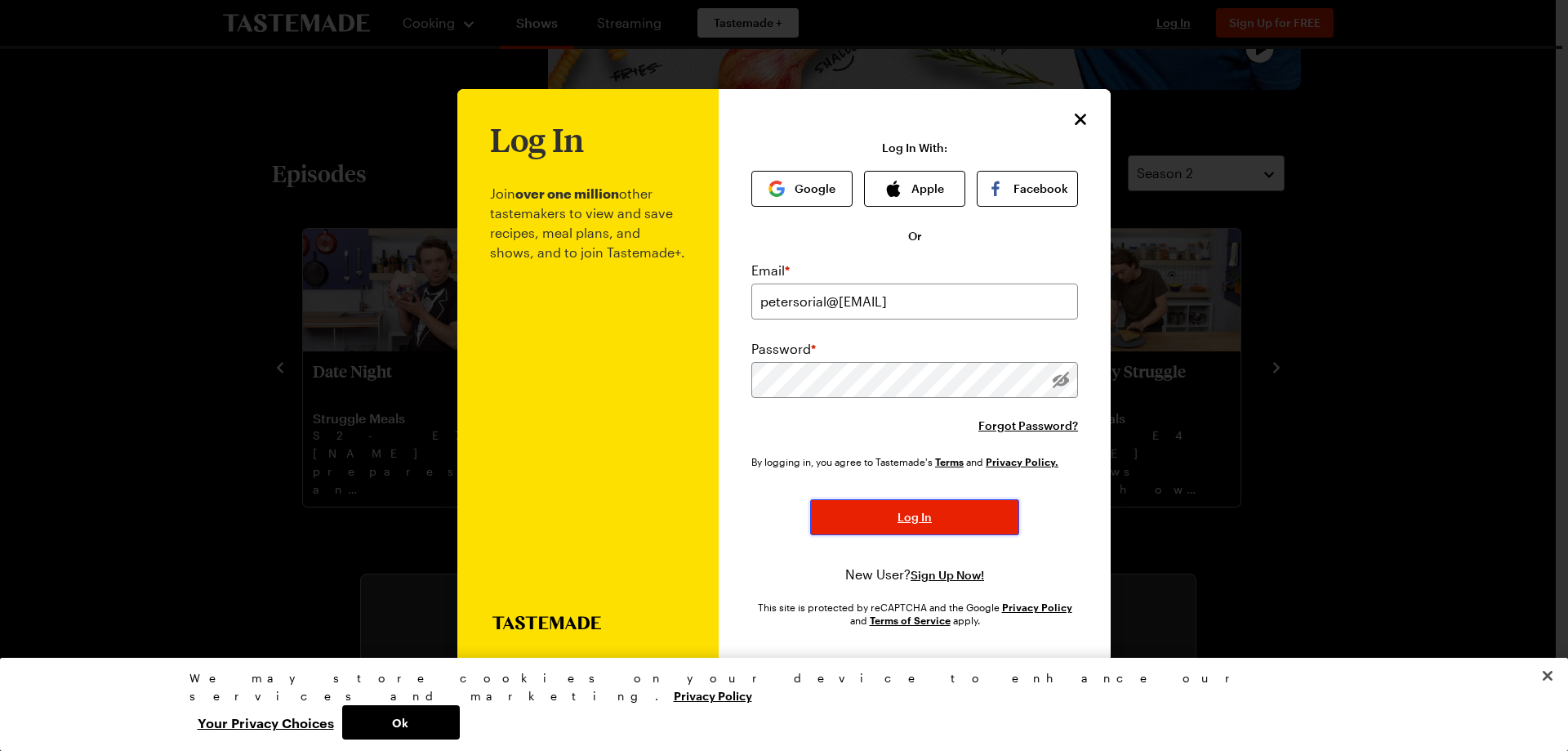 click on "Log In" at bounding box center (915, 517) 